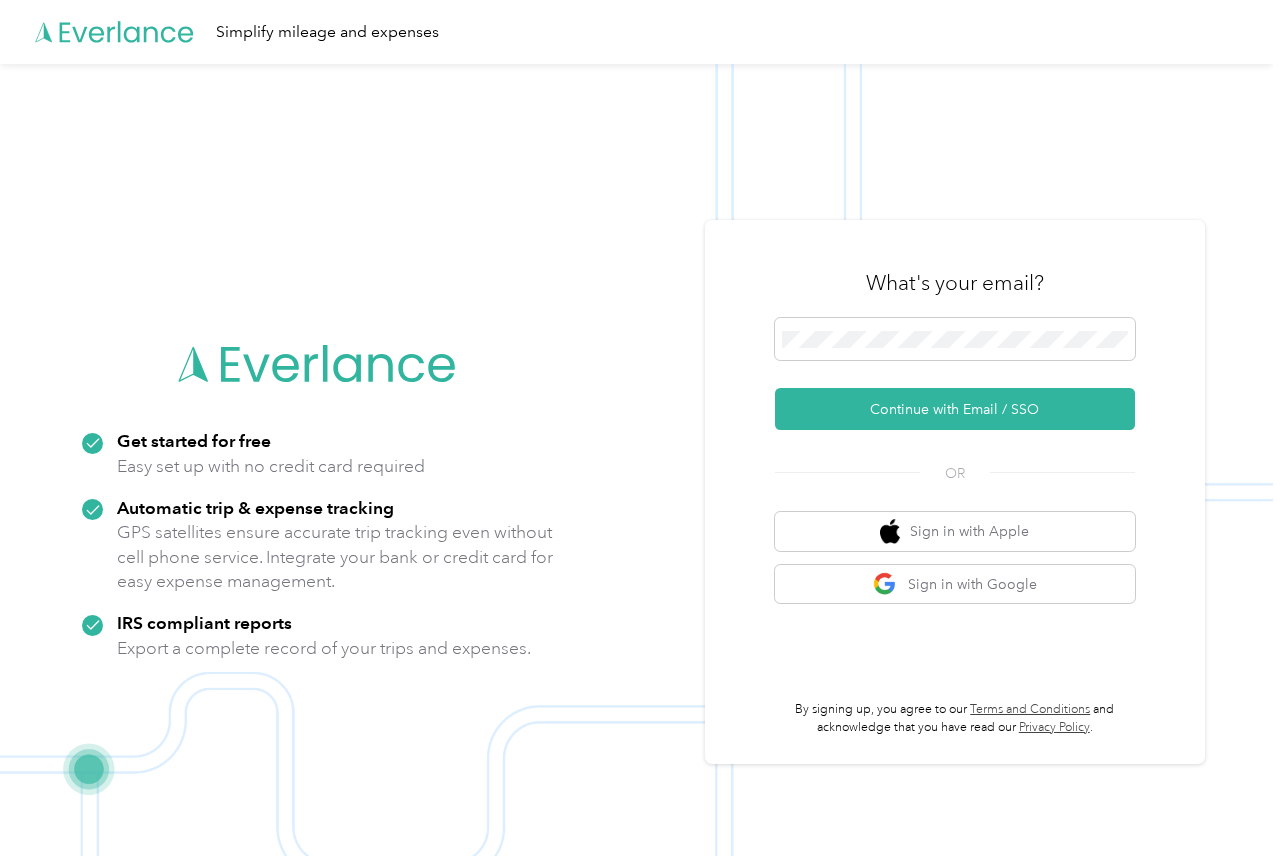 scroll, scrollTop: 0, scrollLeft: 0, axis: both 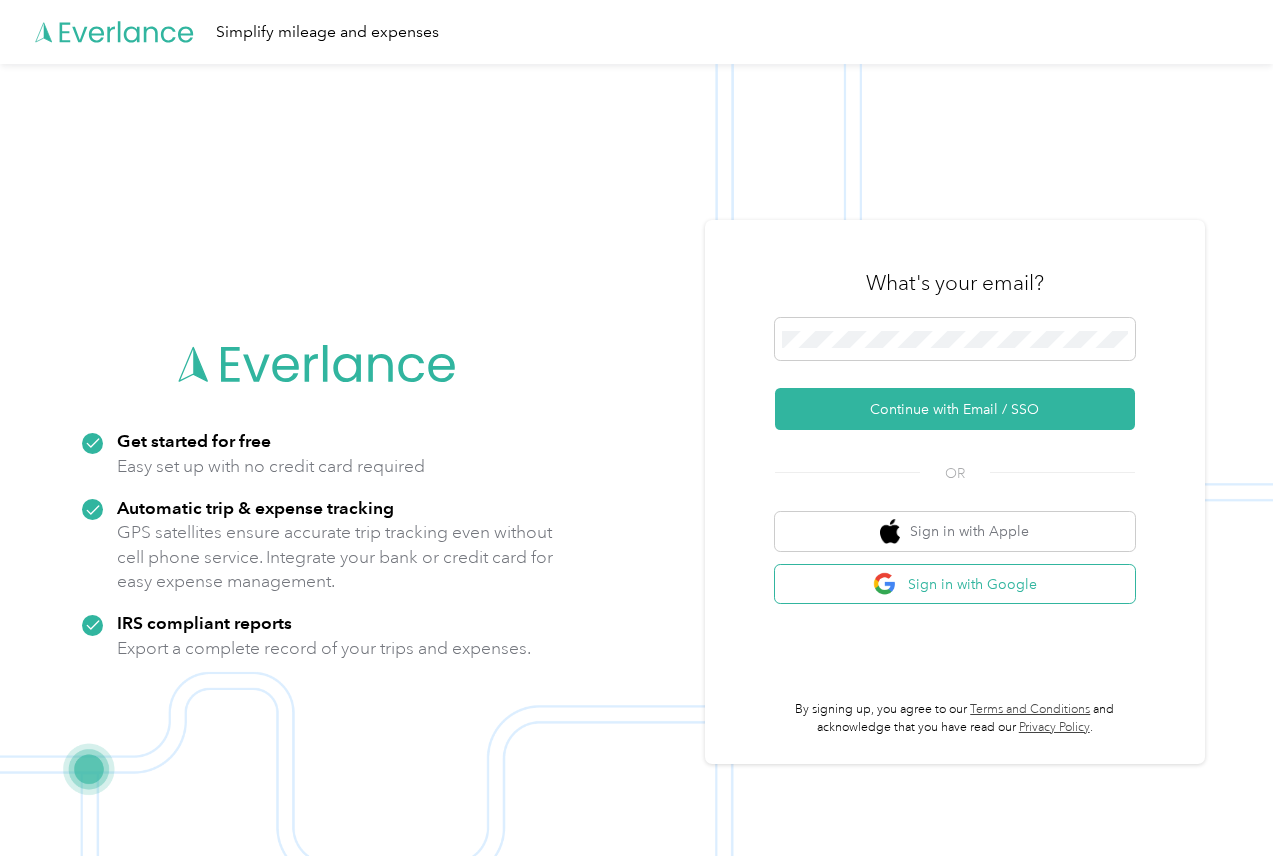 click on "Sign in with Google" at bounding box center [955, 584] 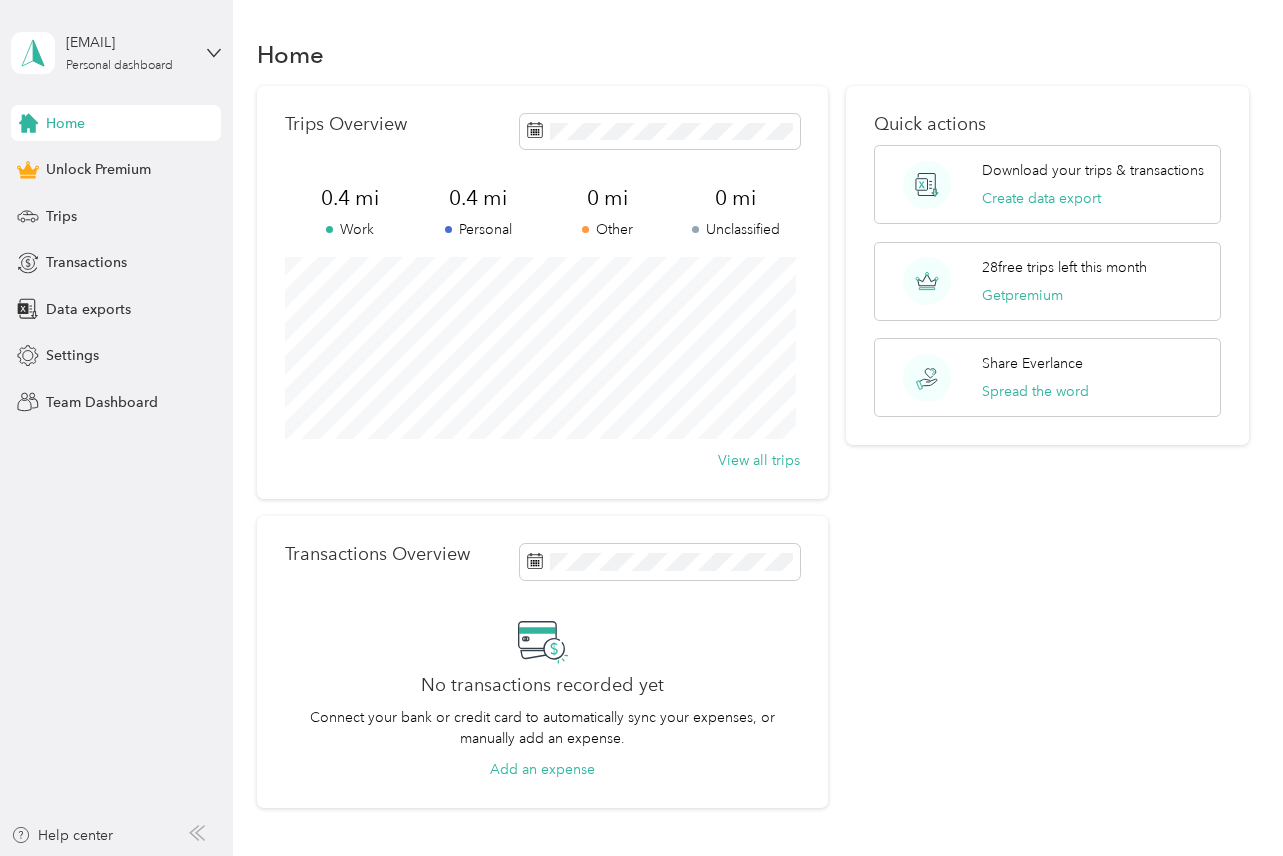 scroll, scrollTop: 0, scrollLeft: 0, axis: both 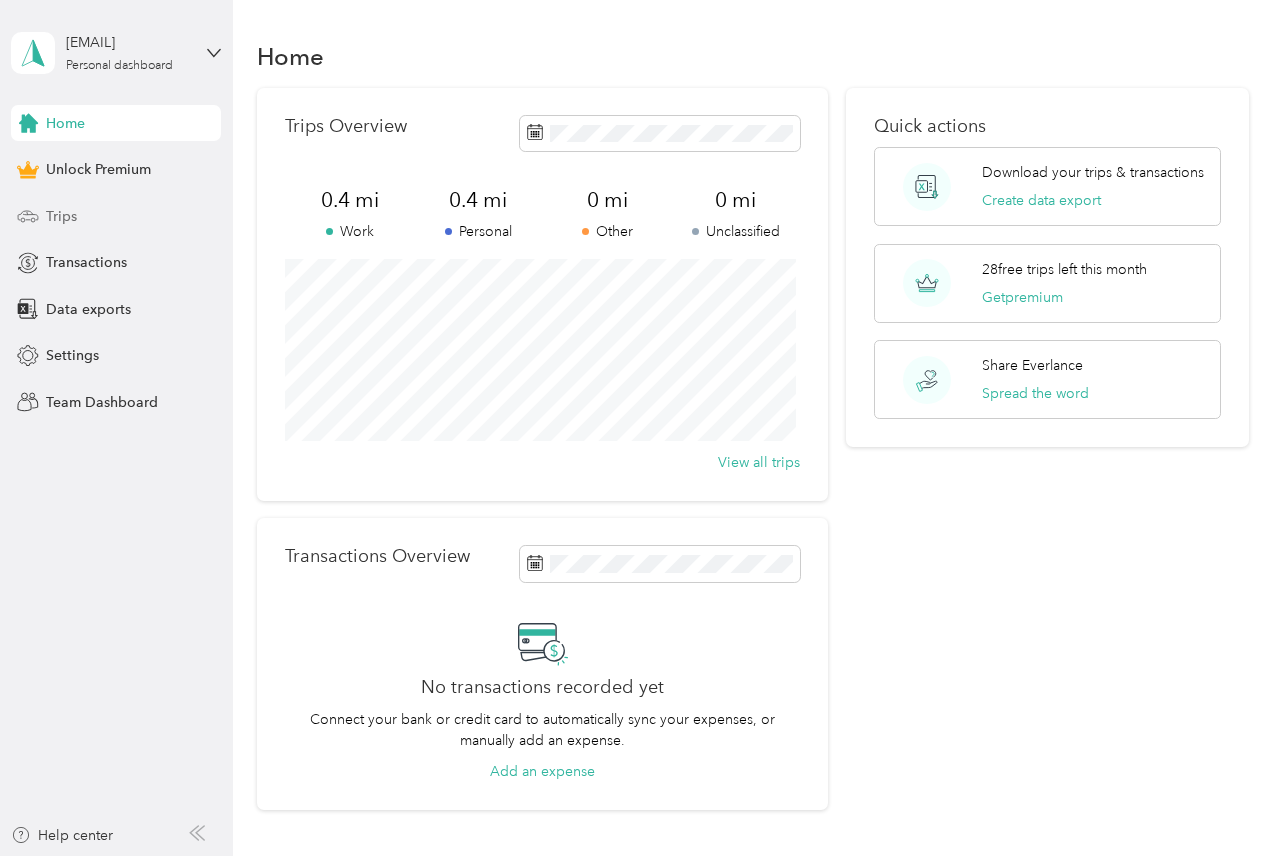 click on "Trips" at bounding box center (116, 216) 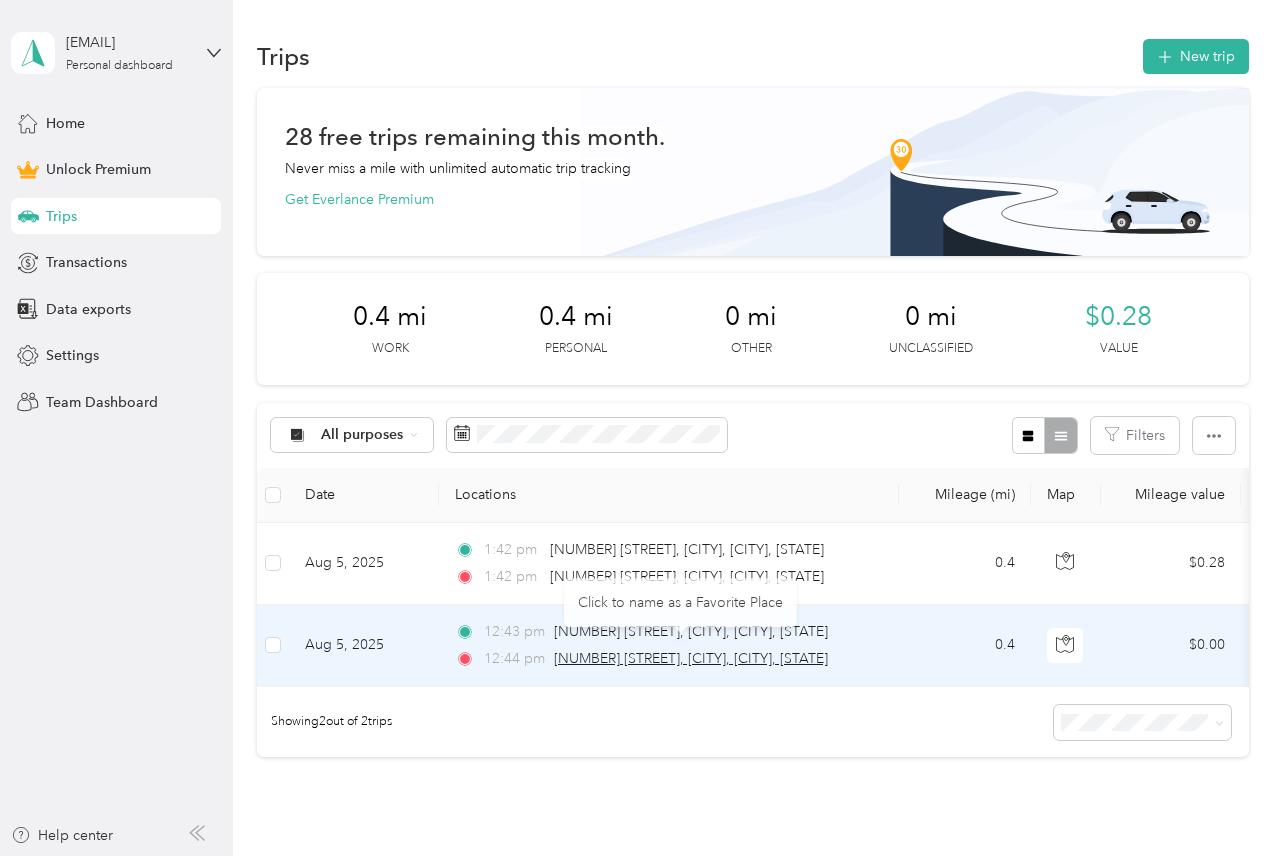 scroll, scrollTop: 67, scrollLeft: 0, axis: vertical 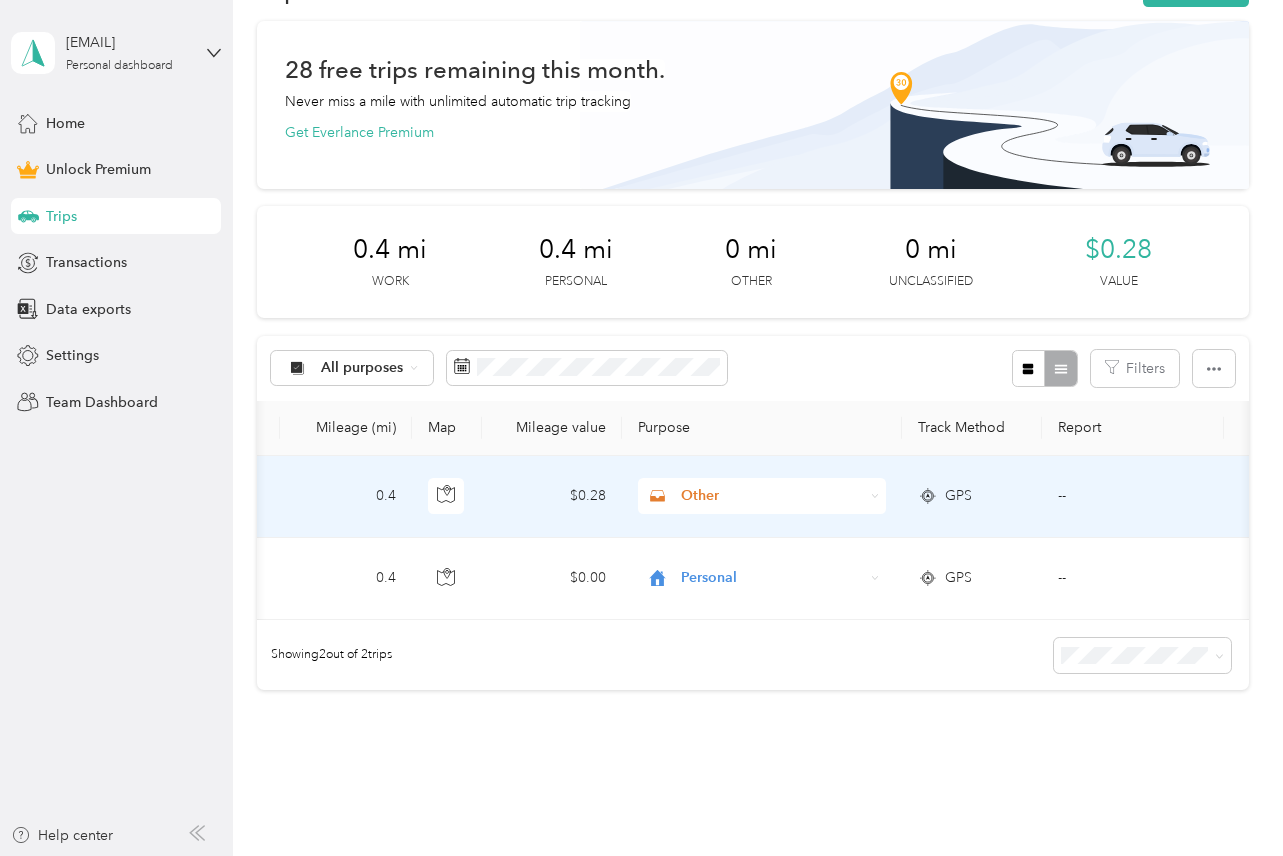 click on "Other" at bounding box center [772, 496] 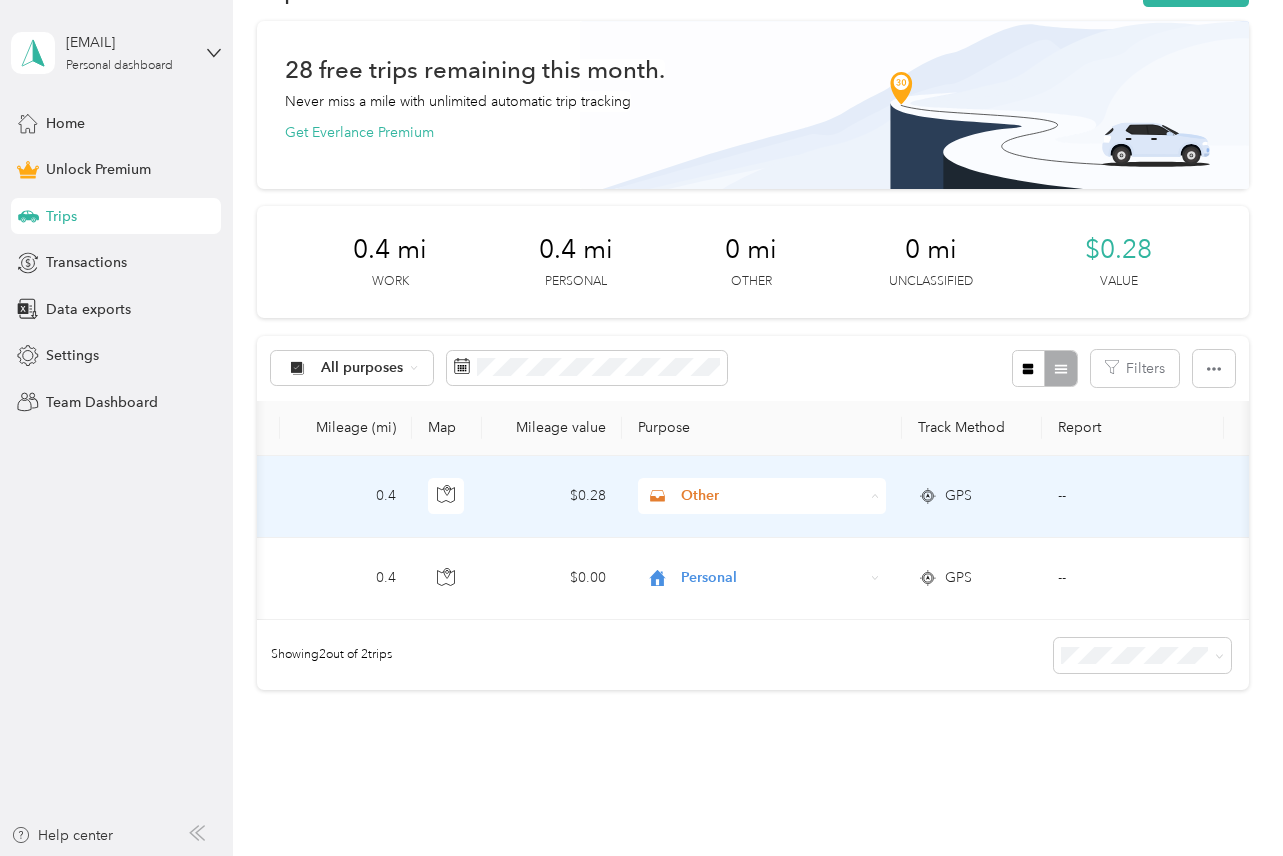 click on "Other" at bounding box center [762, 638] 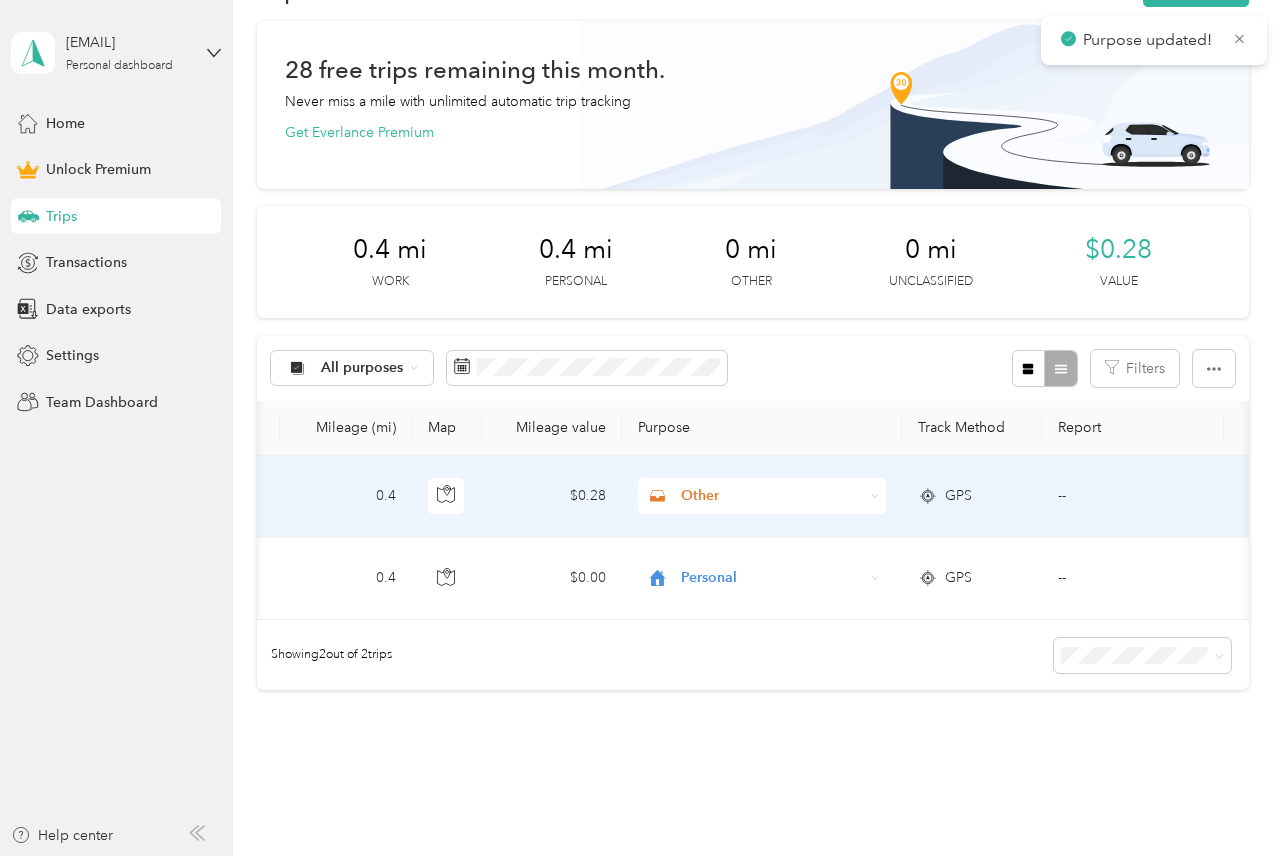 click on "Other" at bounding box center [772, 496] 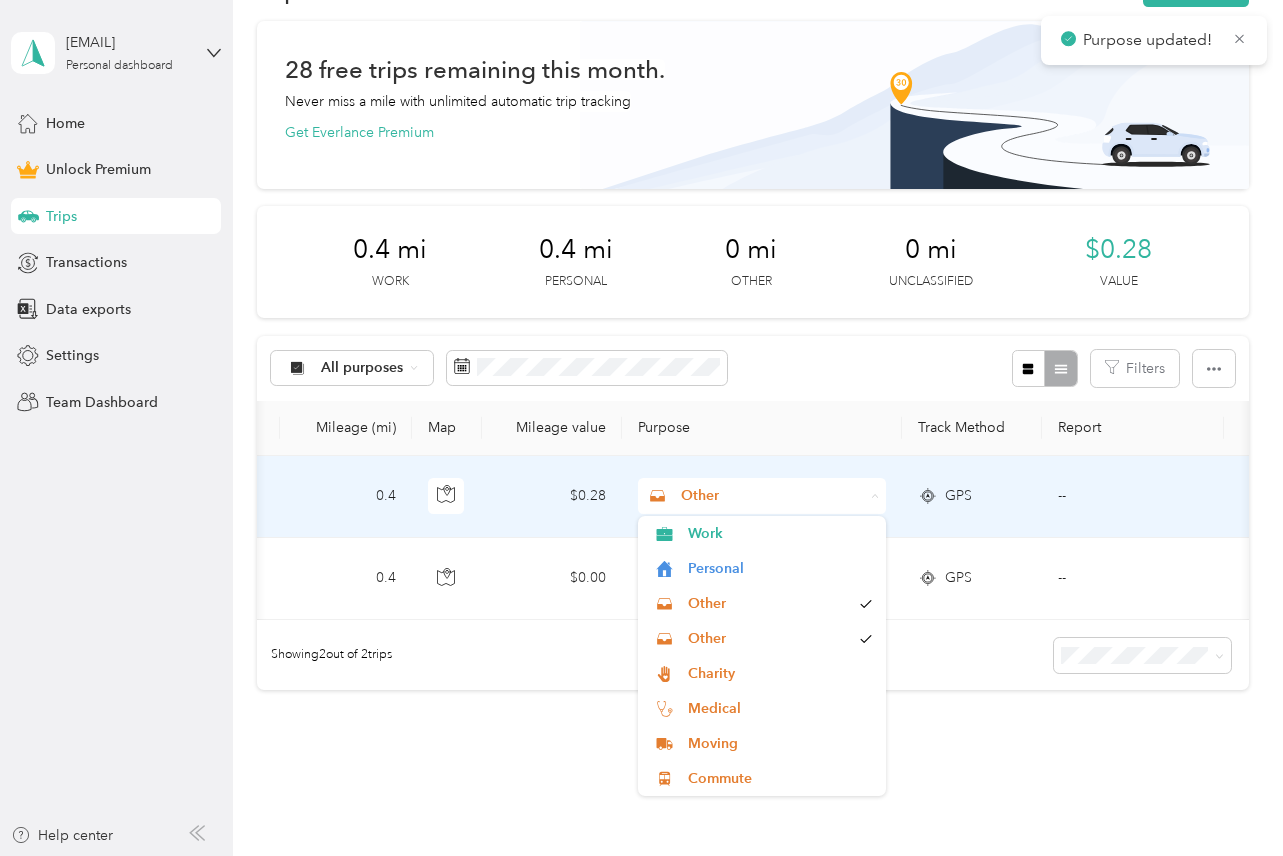 click on "Other" at bounding box center [772, 496] 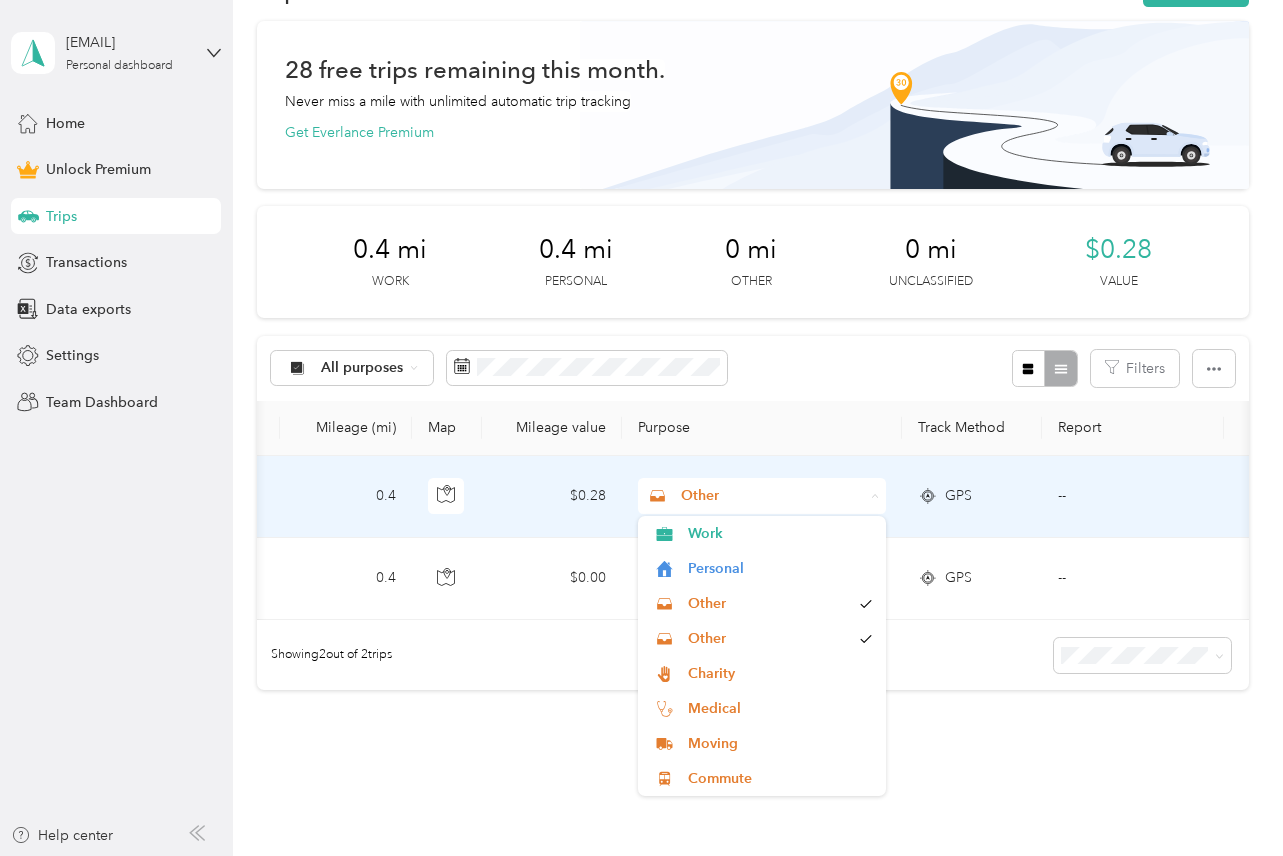 click on "Other" at bounding box center (772, 496) 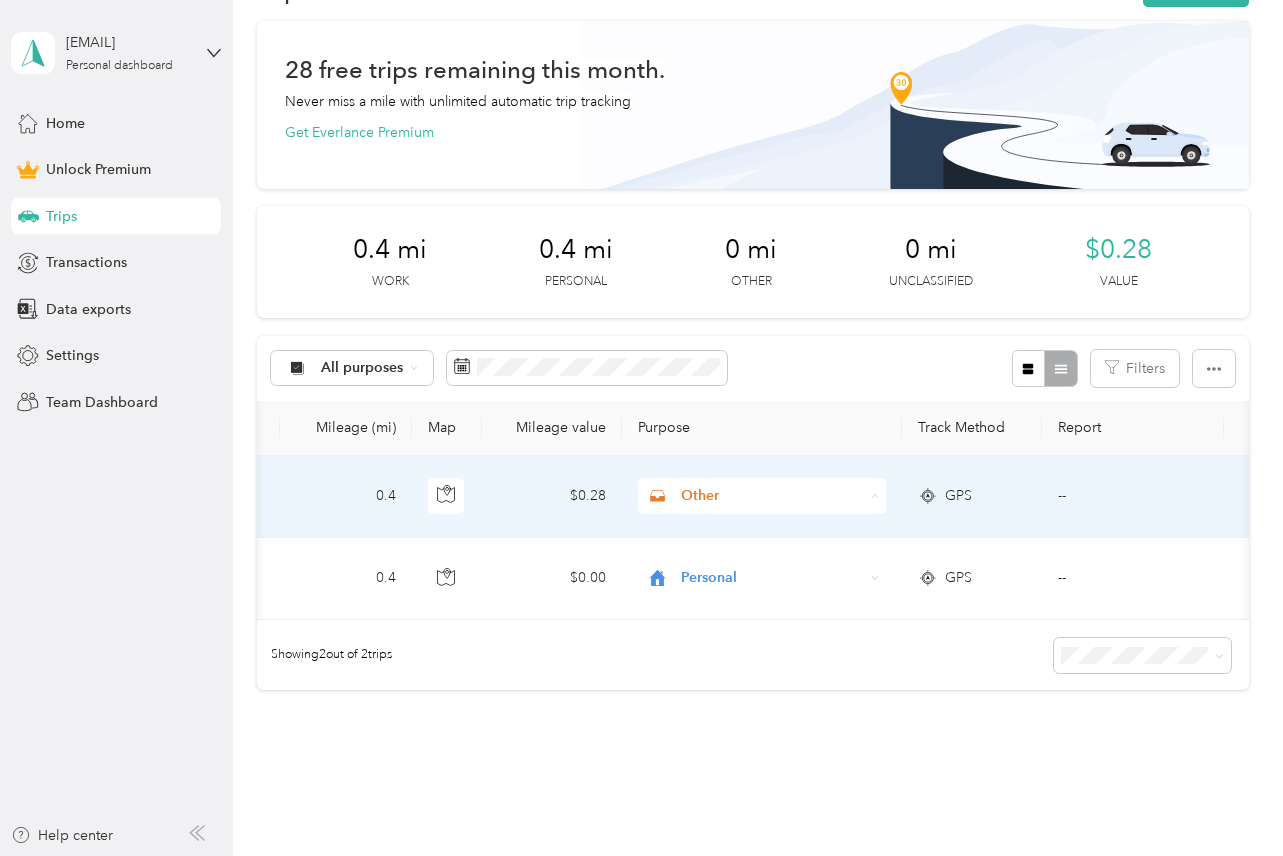 click on "Other" at bounding box center [762, 603] 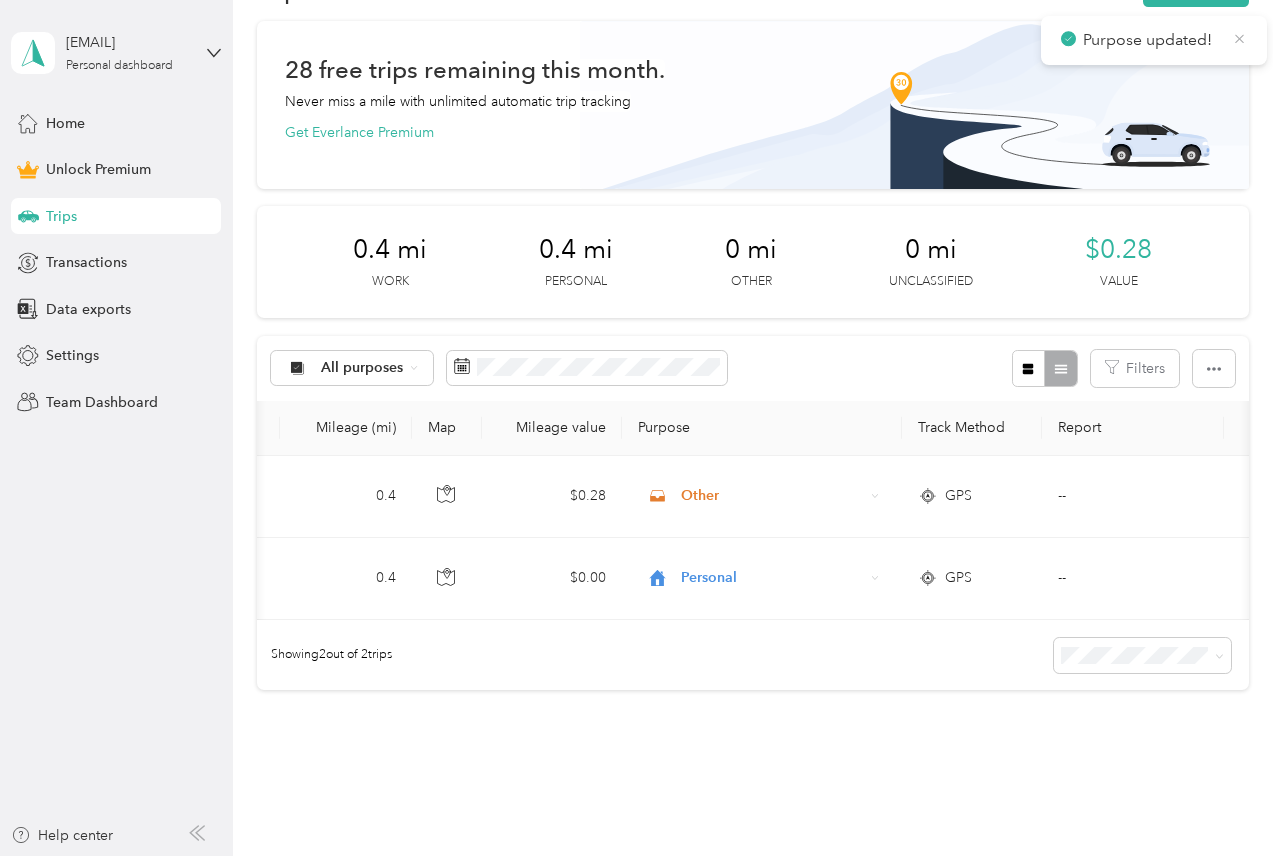 click 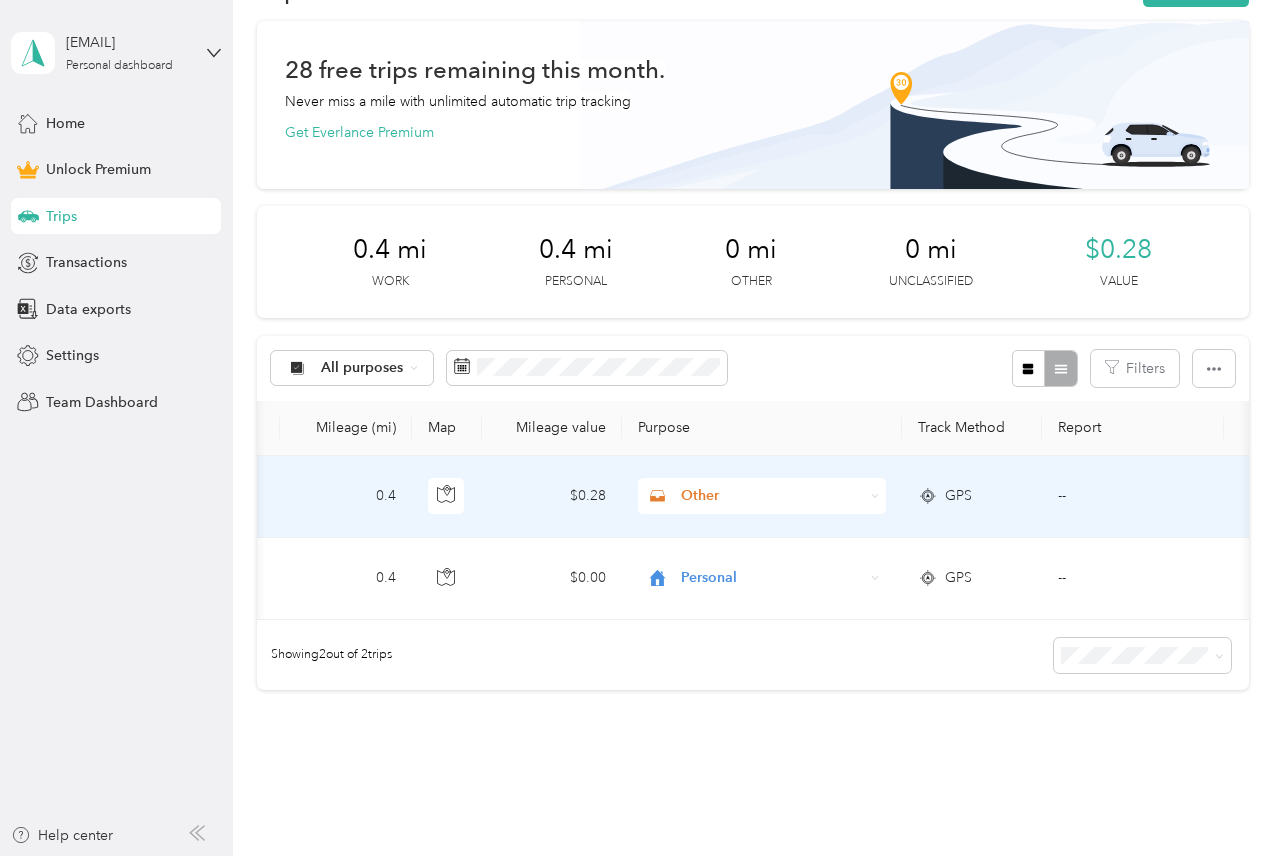 click on "Other" at bounding box center [762, 496] 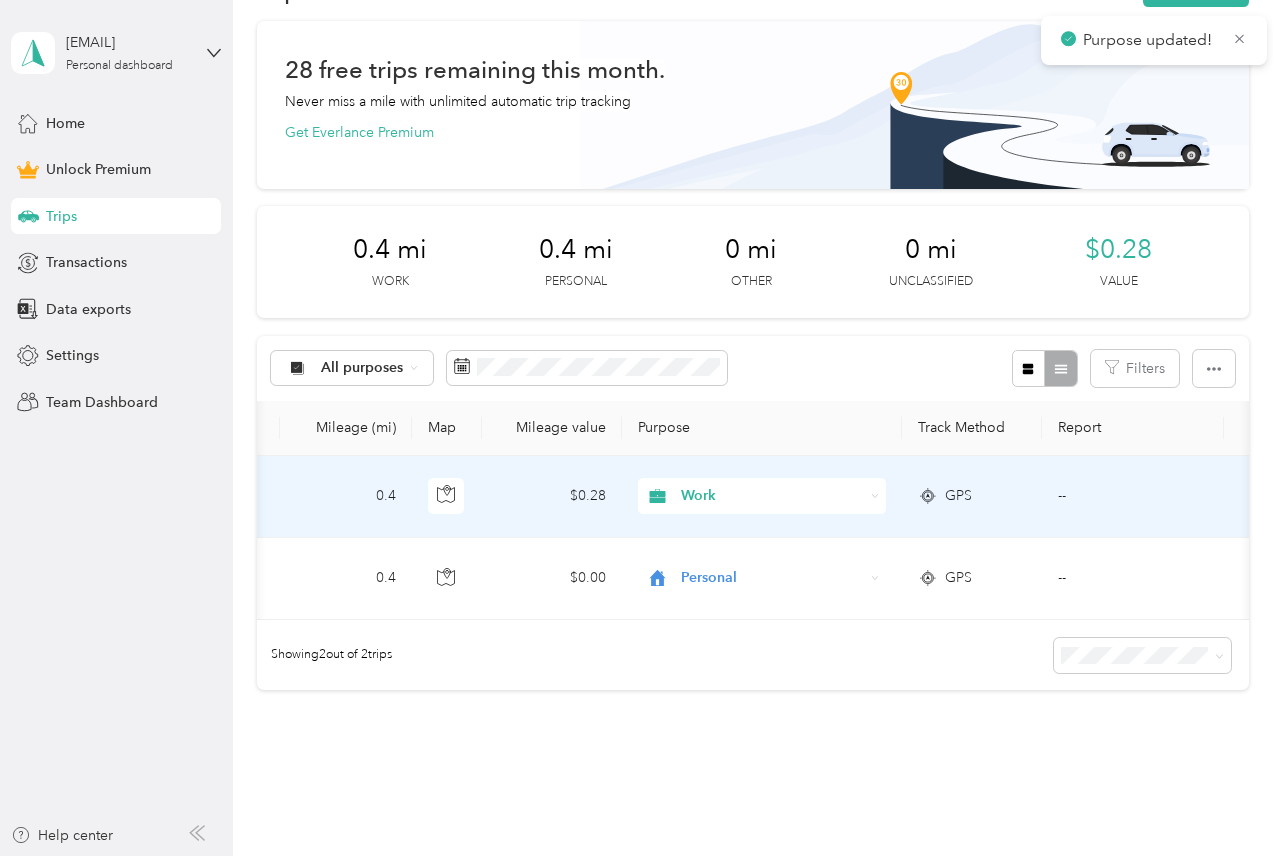 click on "Work" at bounding box center [762, 496] 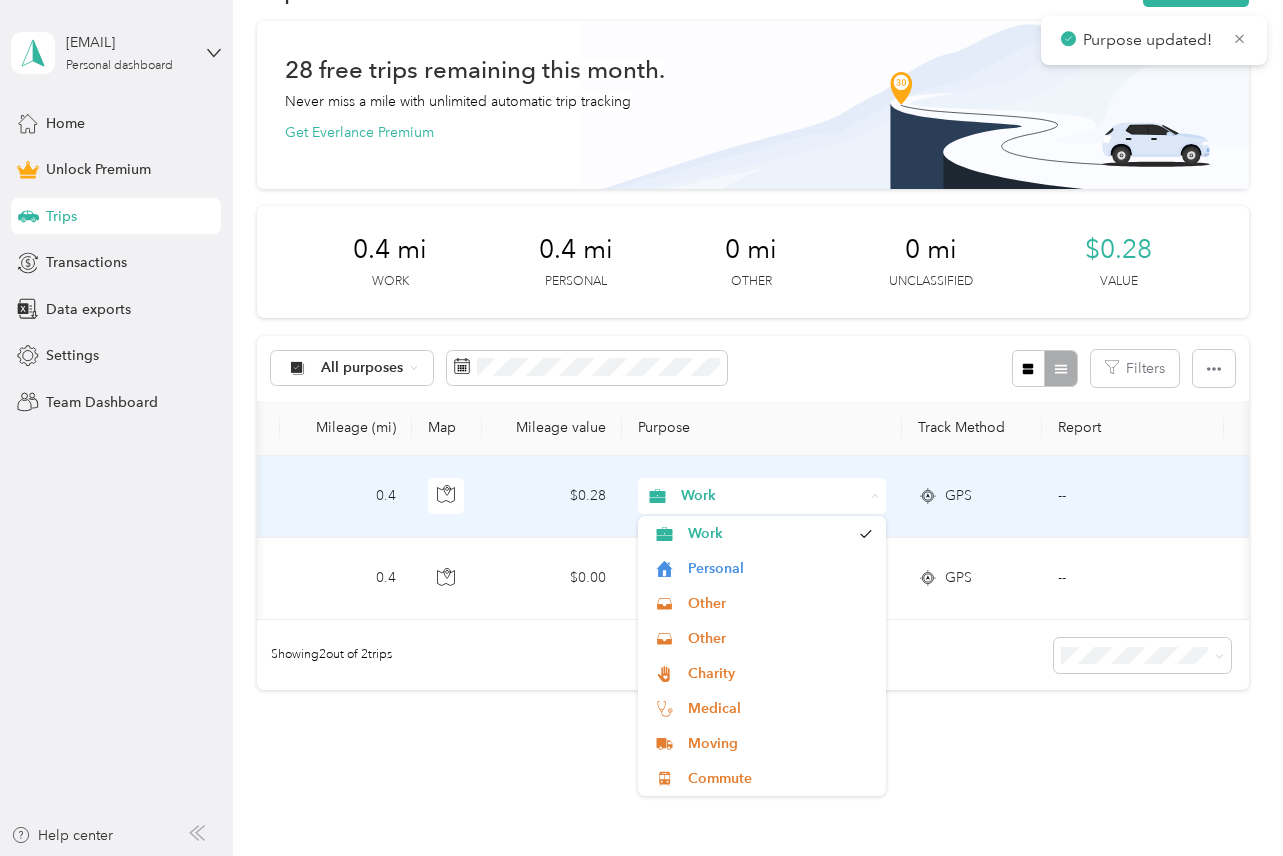 click on "Work" at bounding box center [762, 496] 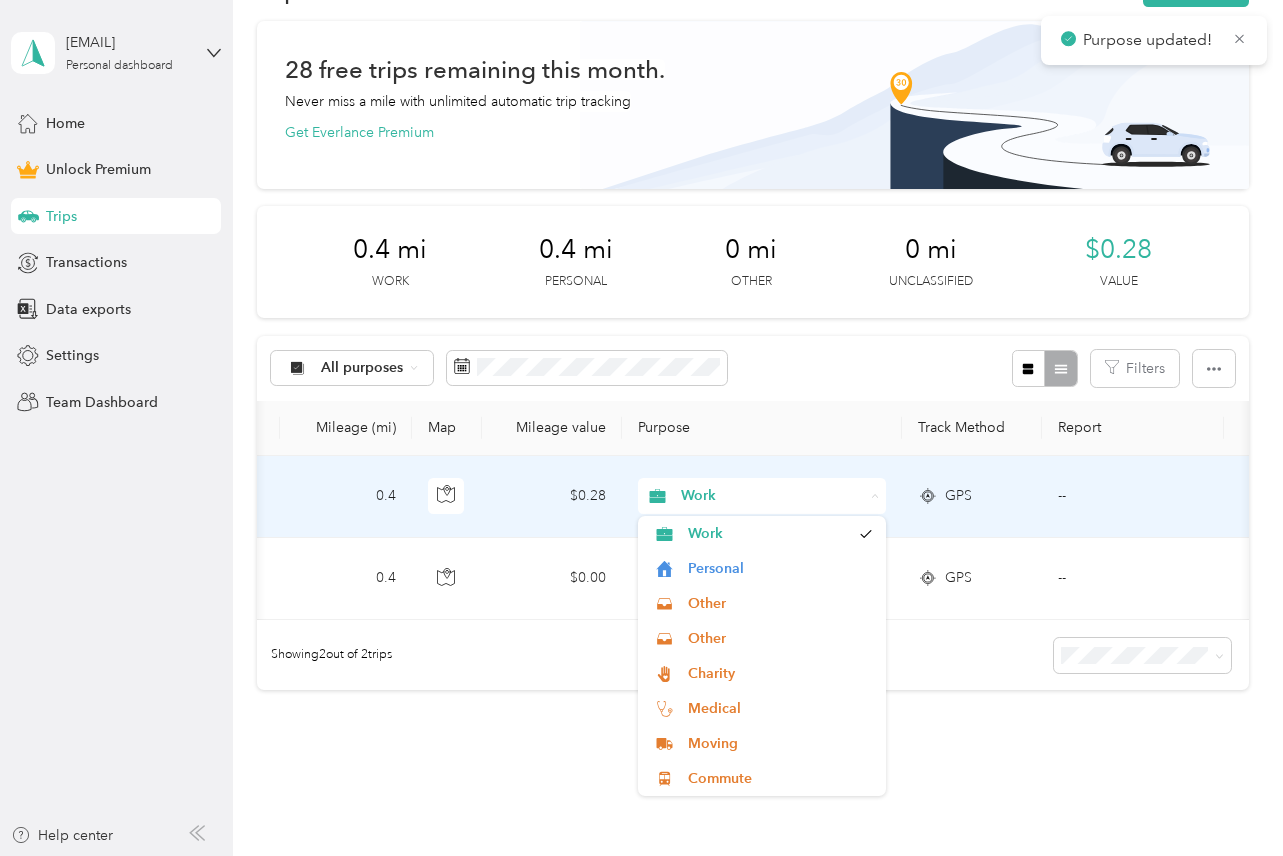 click on "Work" at bounding box center (762, 496) 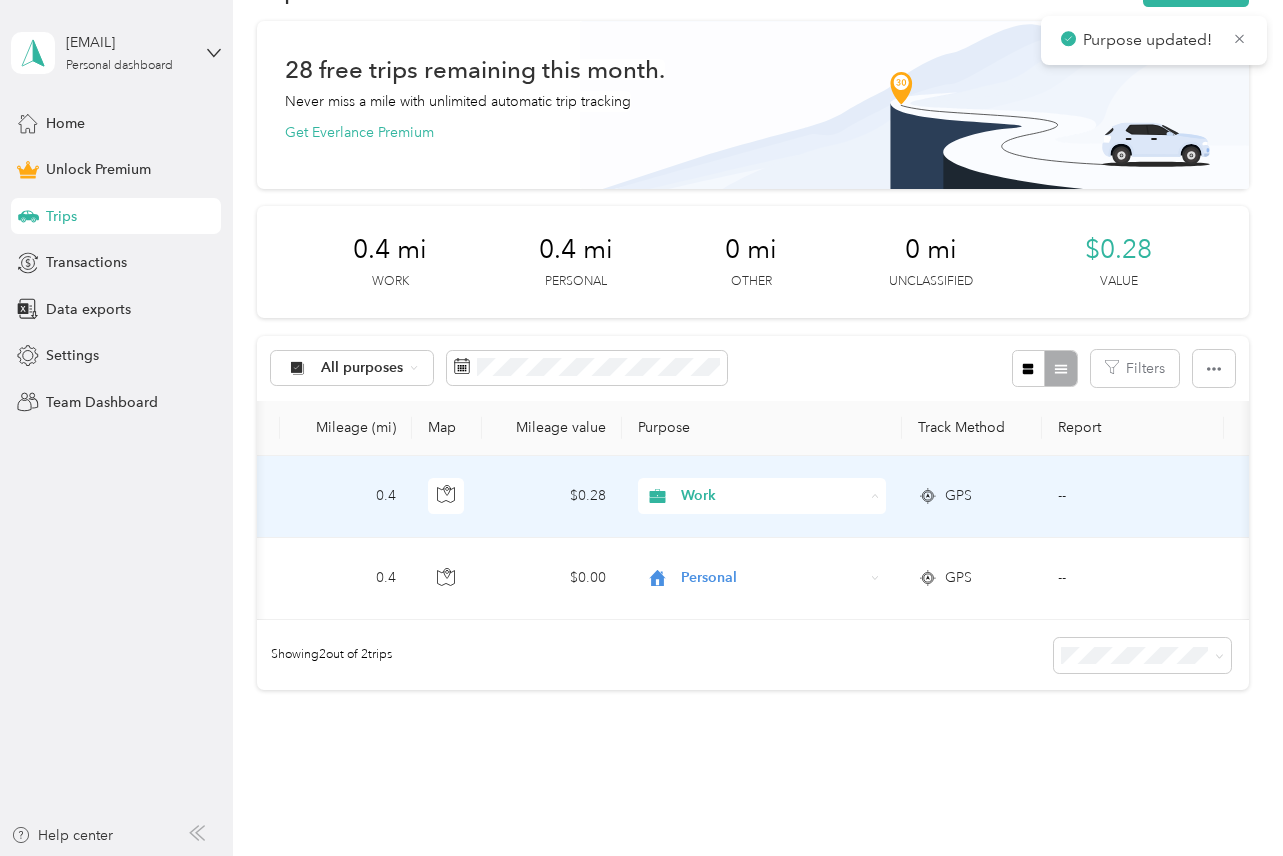 click on "Work" at bounding box center [762, 497] 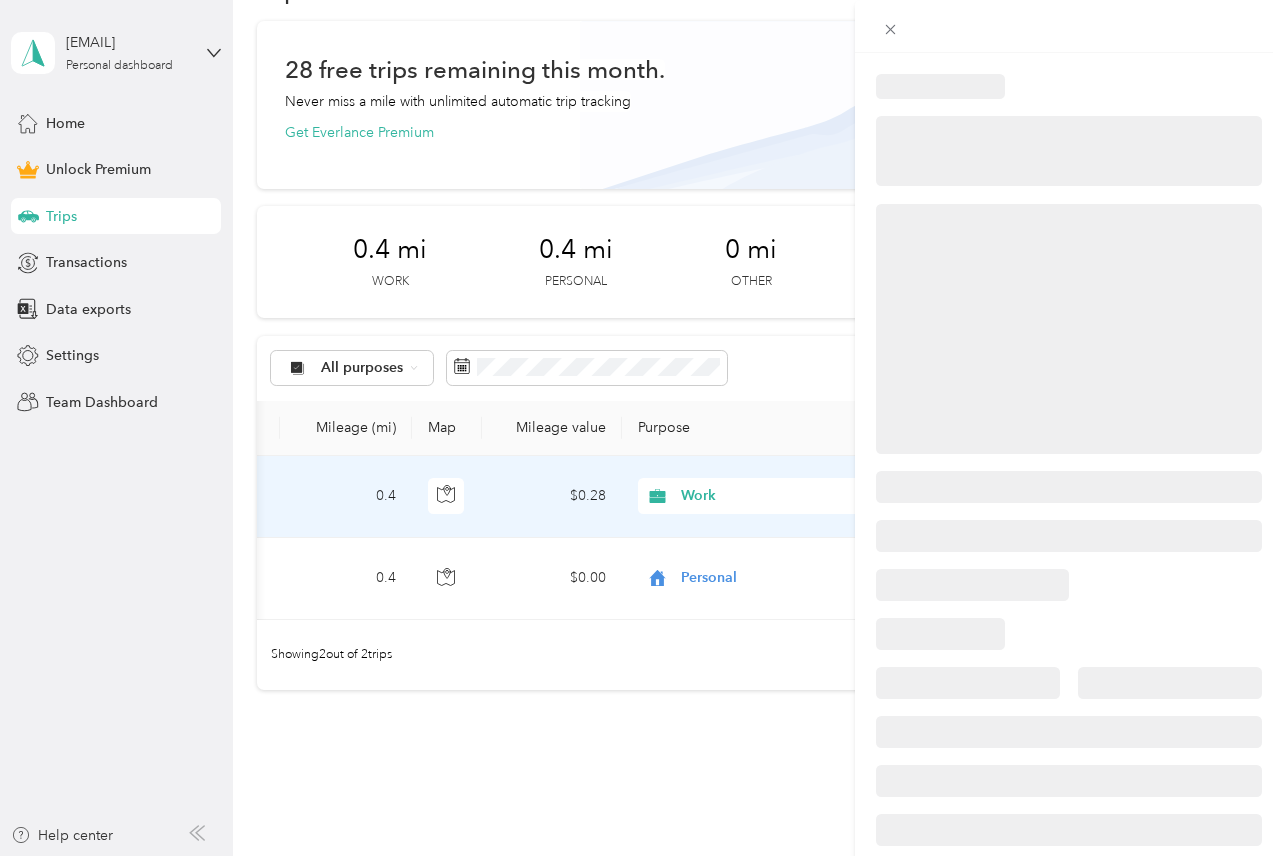 click at bounding box center [641, 428] 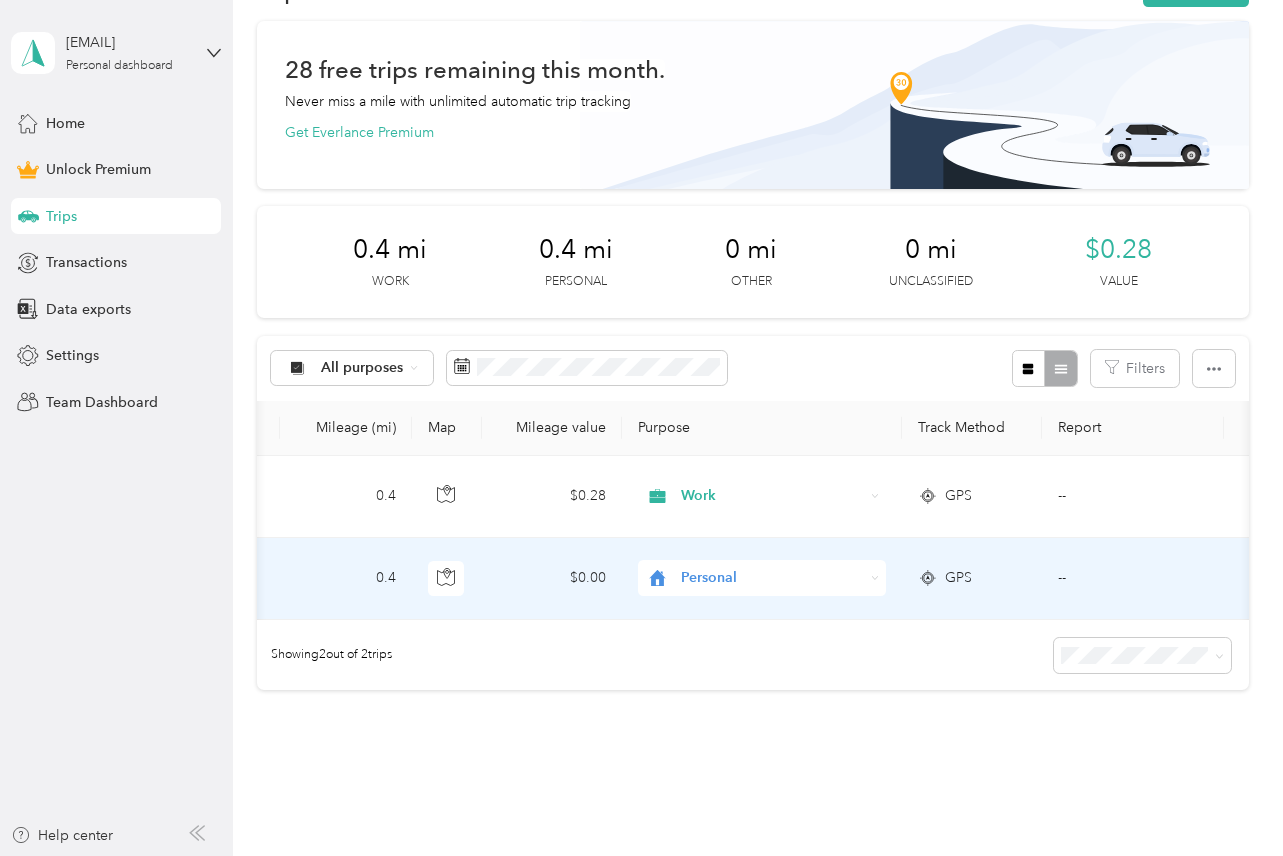 click on "Personal" at bounding box center (772, 578) 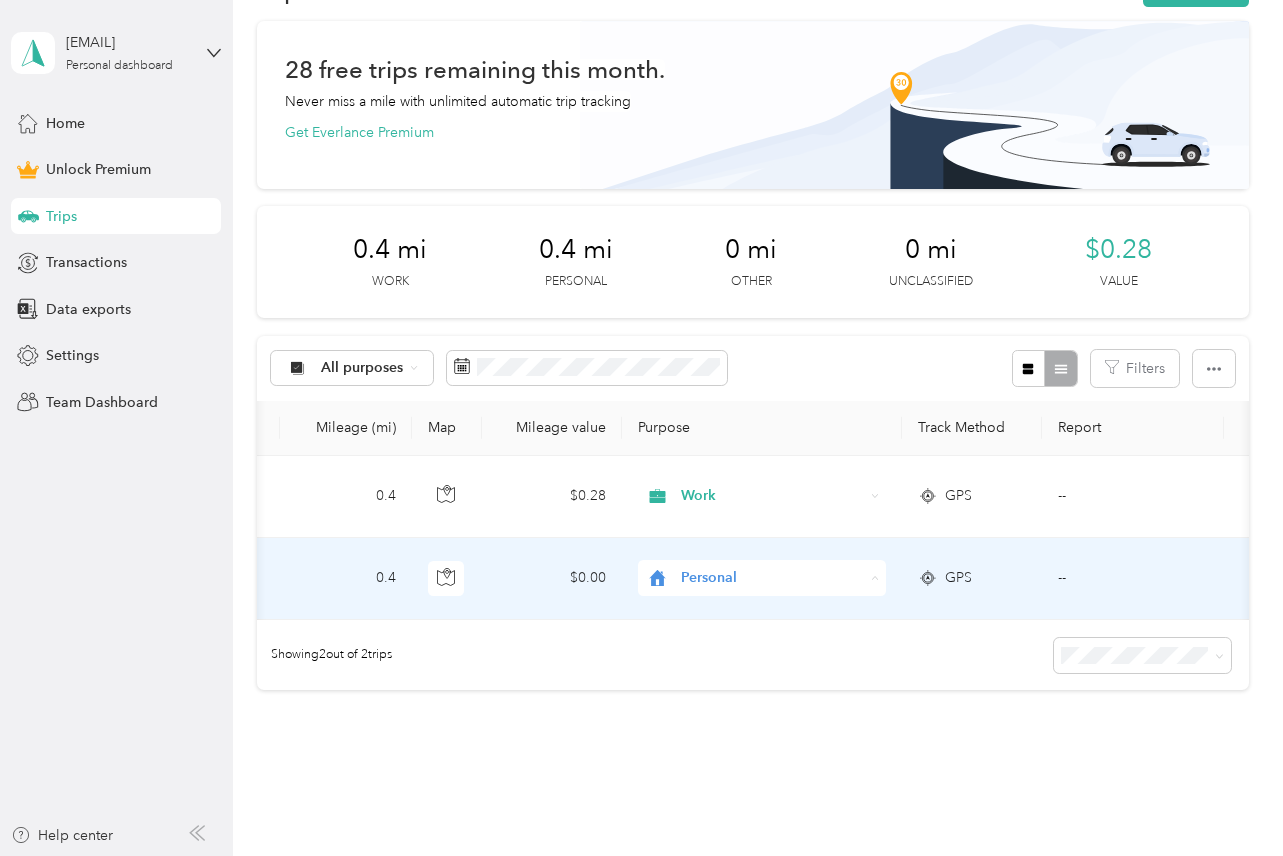 click on "Work" at bounding box center [780, 295] 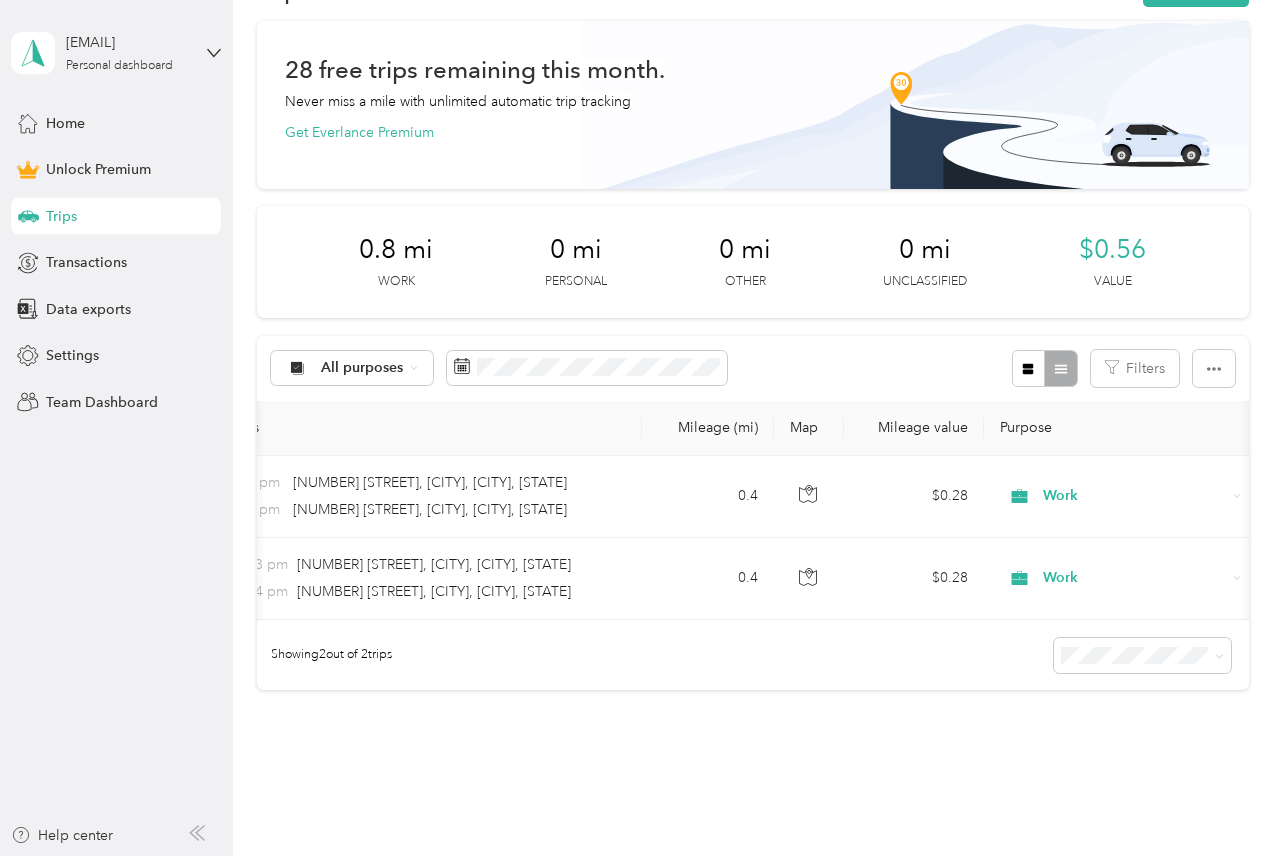 scroll, scrollTop: 0, scrollLeft: 0, axis: both 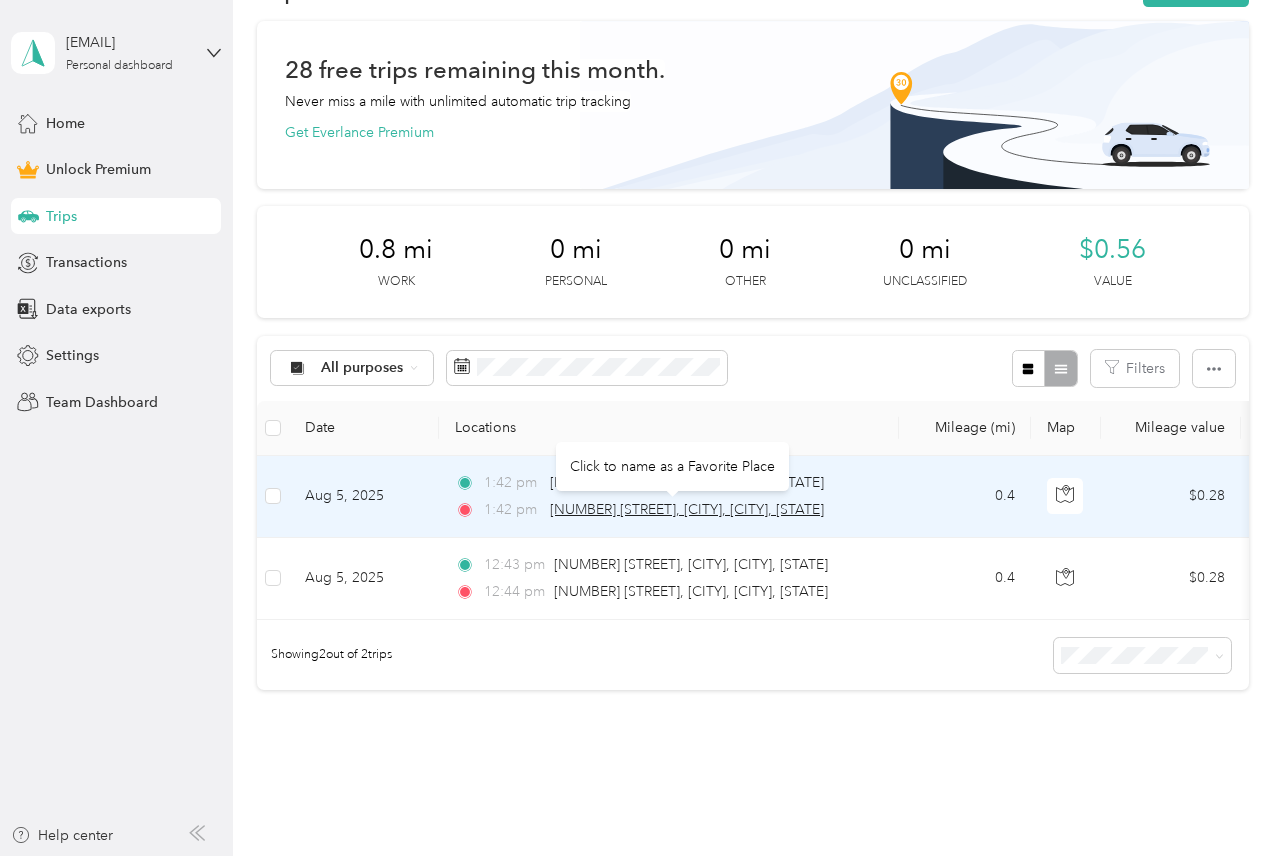 click on "[NUMBER] [STREET], [CITY], [CITY], [STATE]" at bounding box center [687, 509] 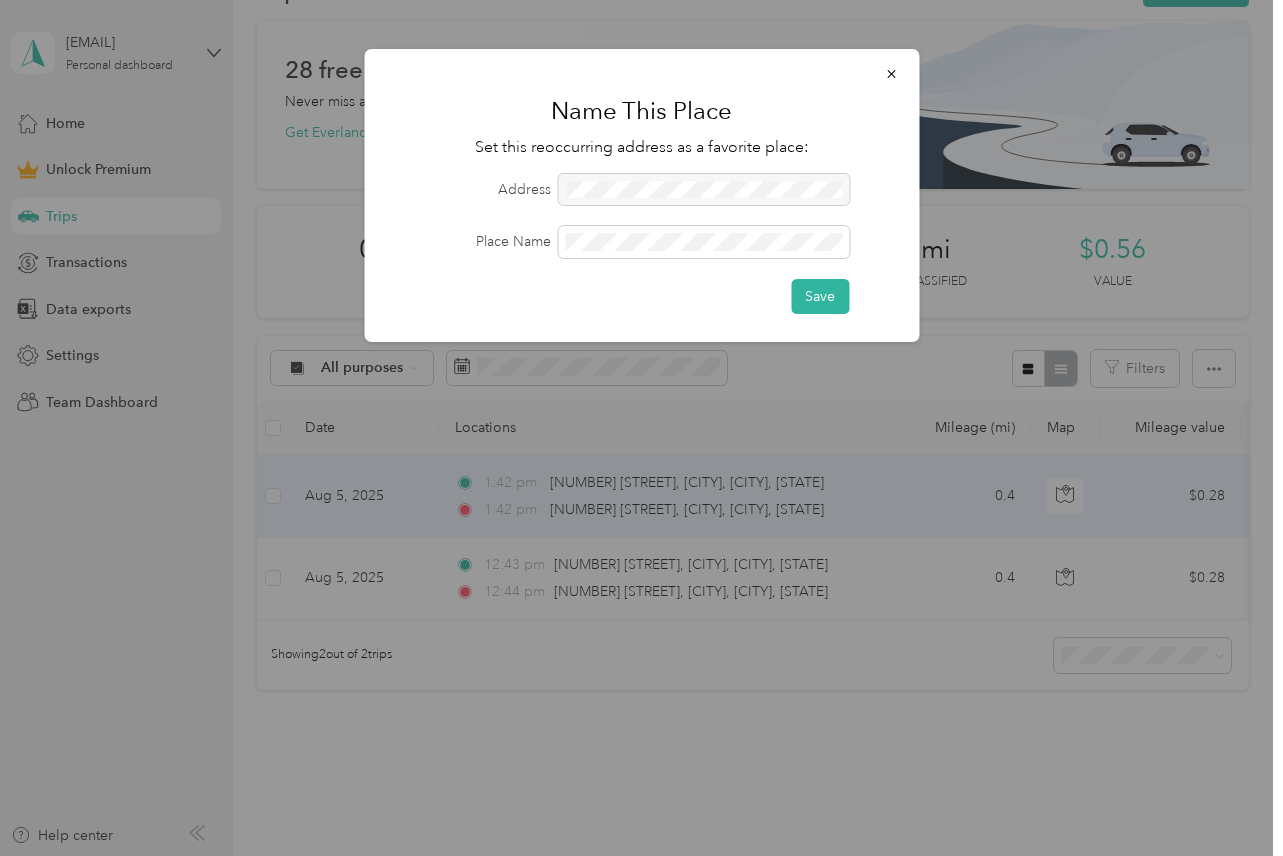 click at bounding box center (703, 190) 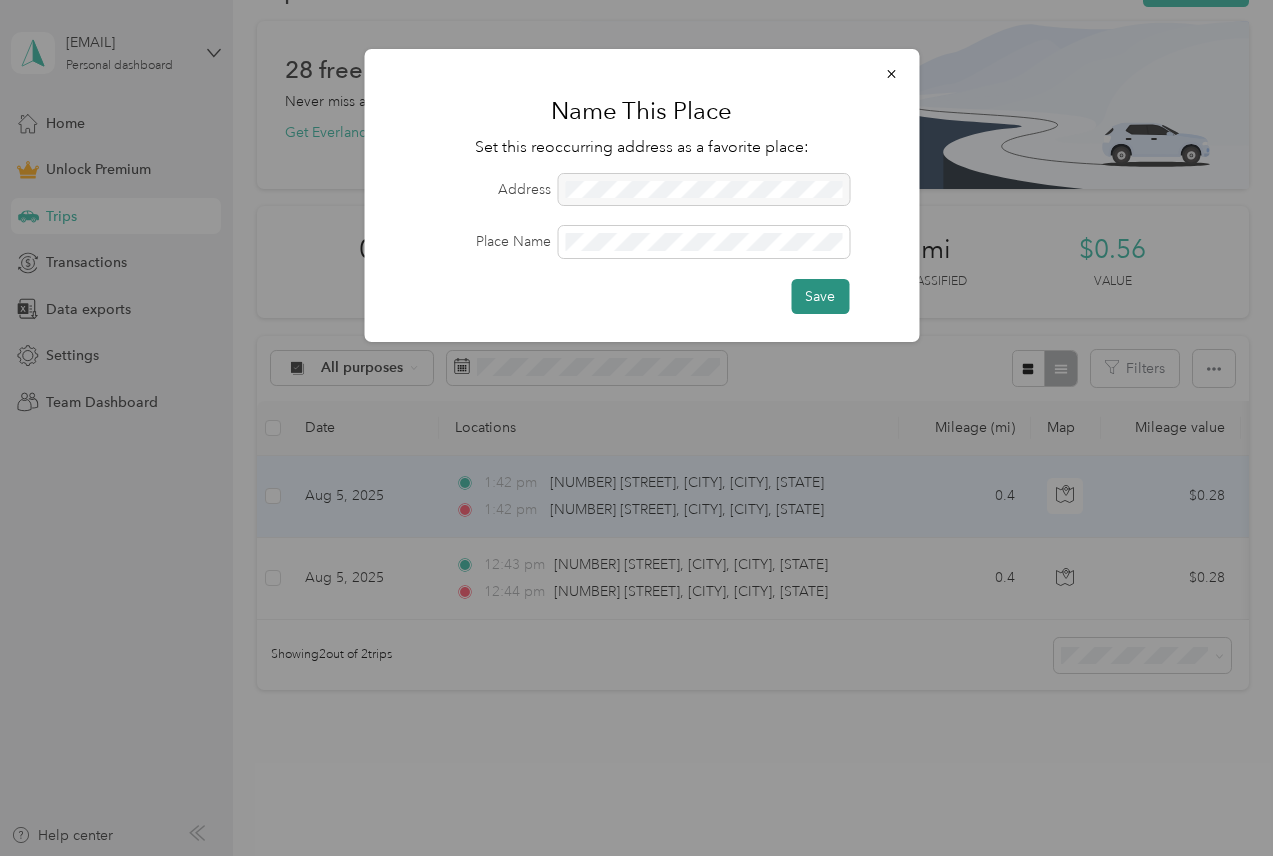 click on "Save" at bounding box center [820, 296] 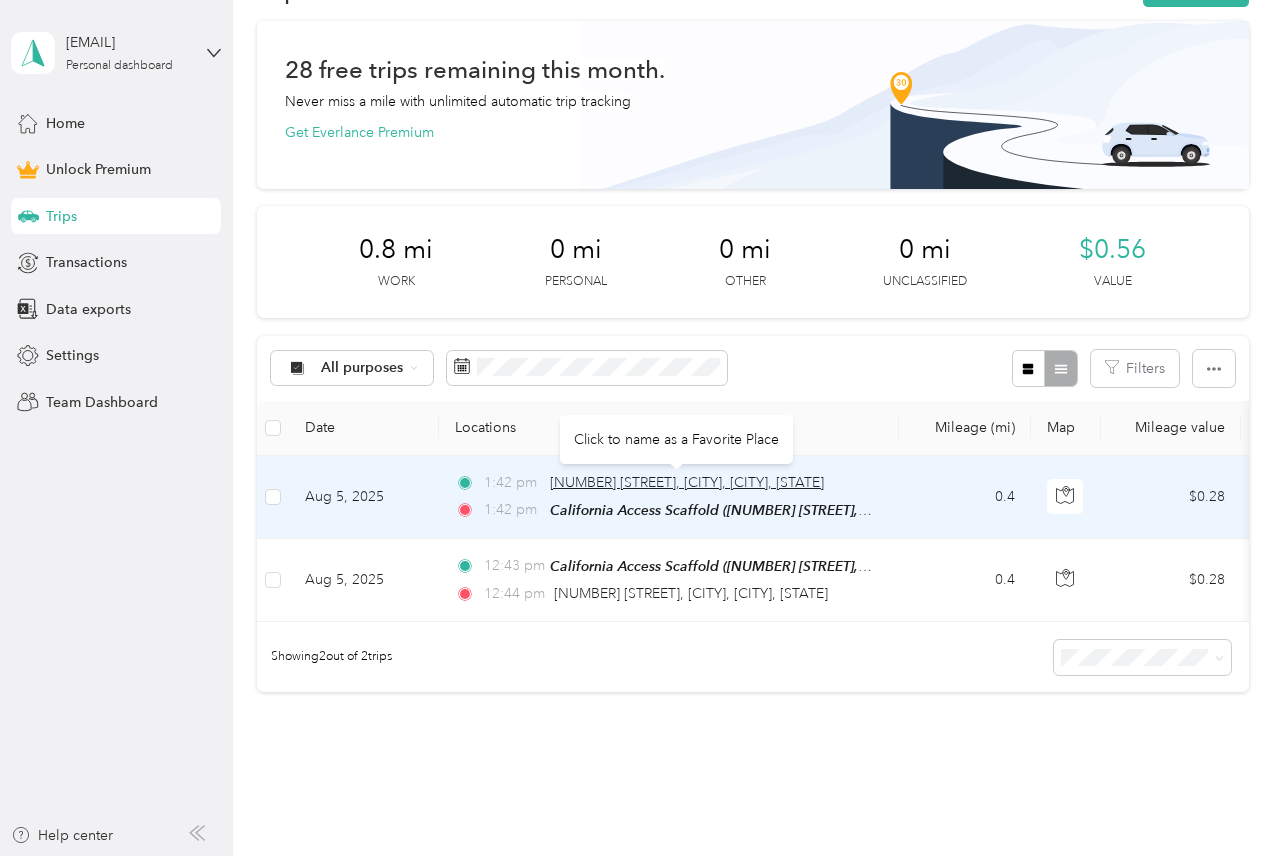 click on "[NUMBER] [STREET], [CITY], [CITY], [STATE]" at bounding box center (687, 482) 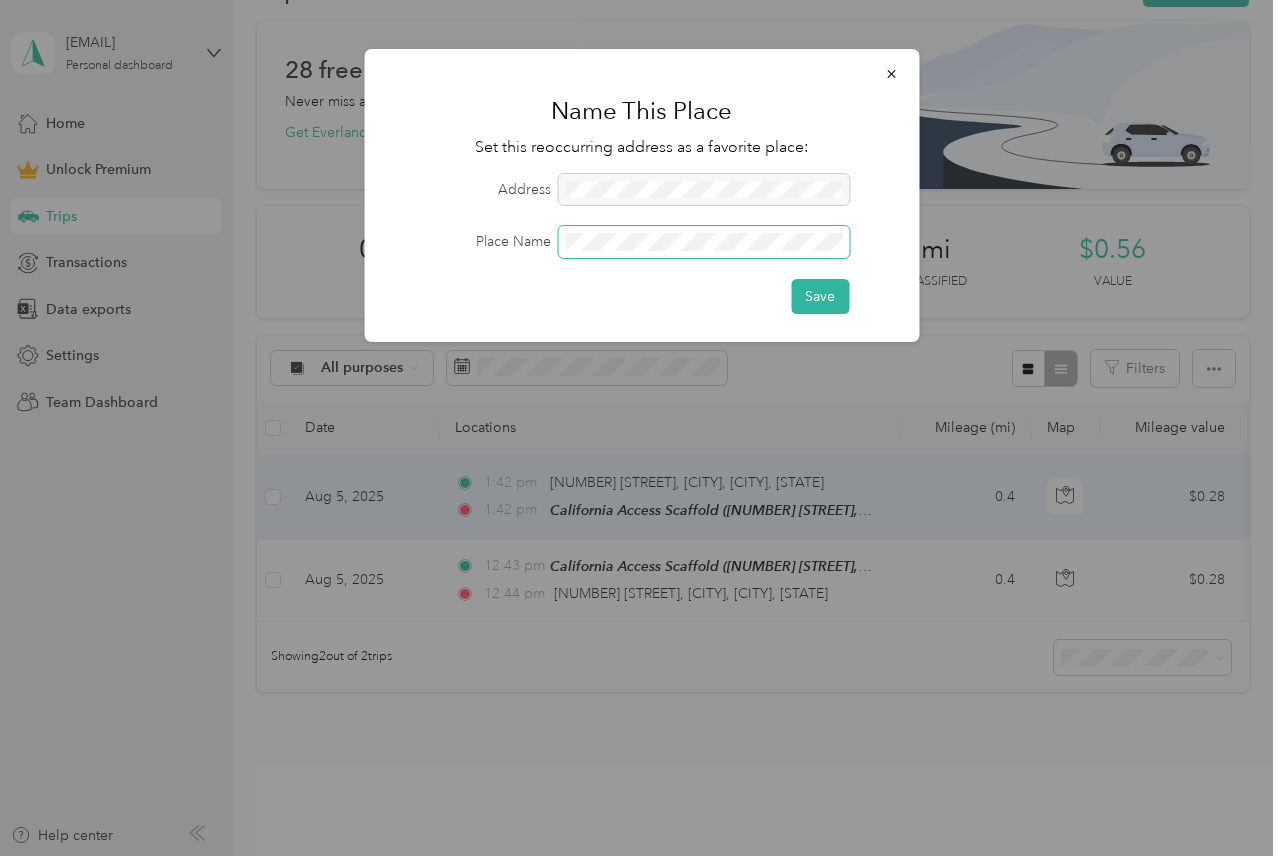 click at bounding box center (703, 242) 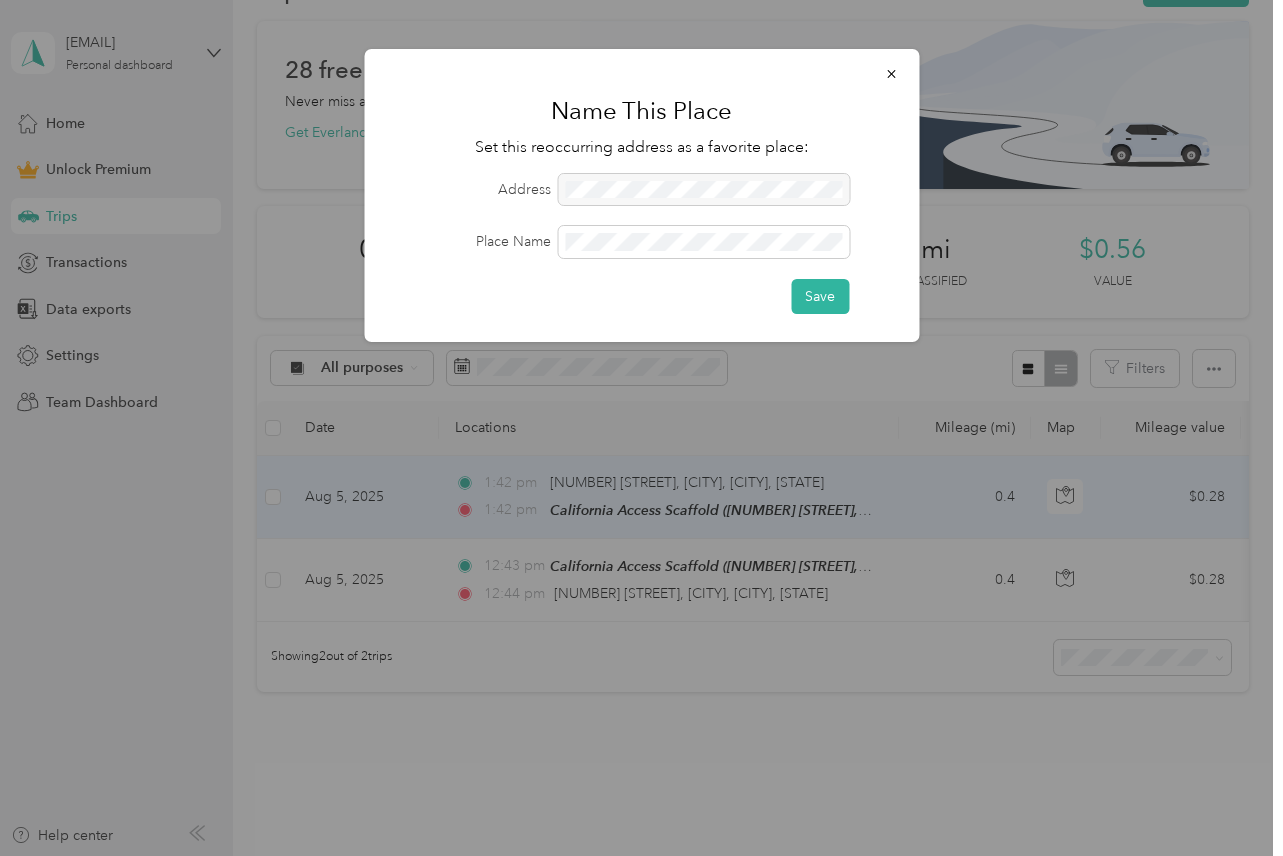 click at bounding box center [703, 190] 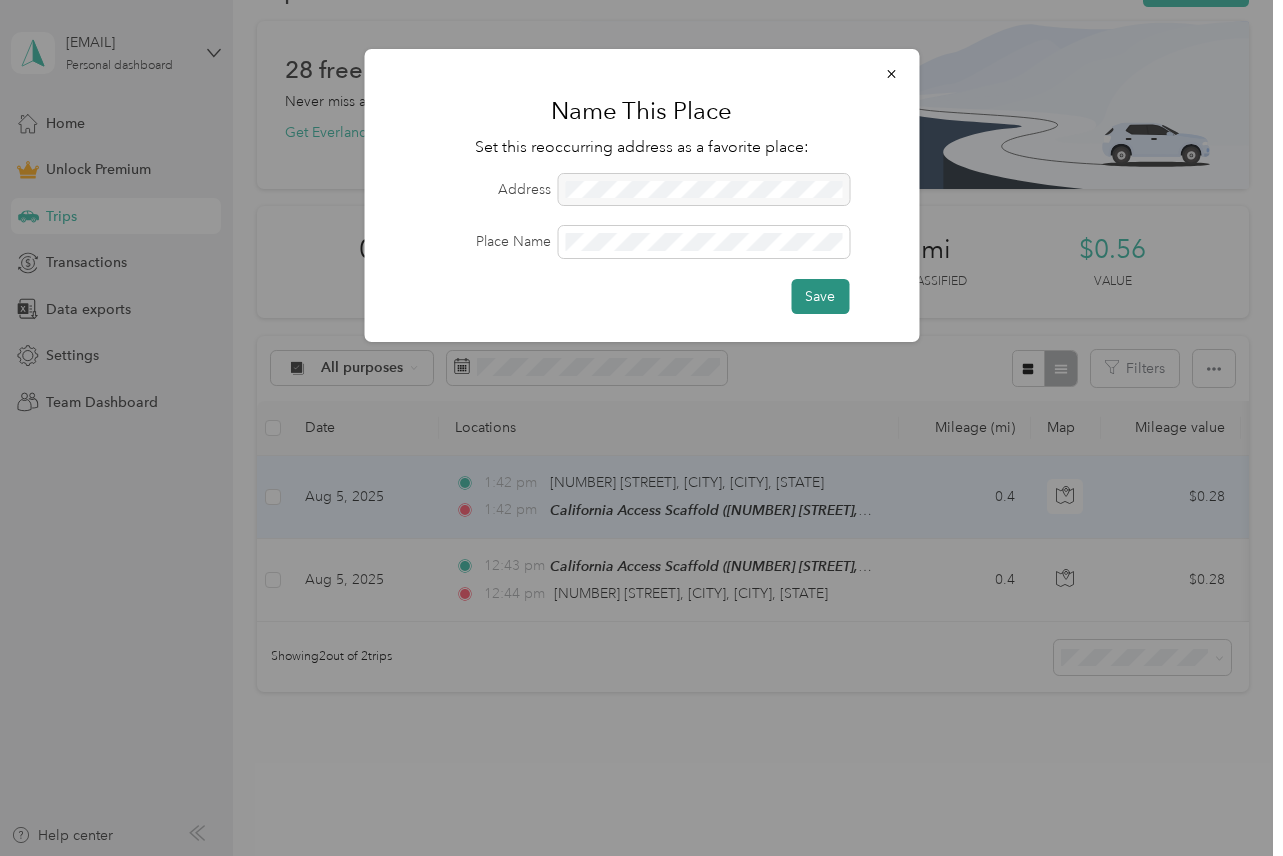 click on "Save" at bounding box center (820, 296) 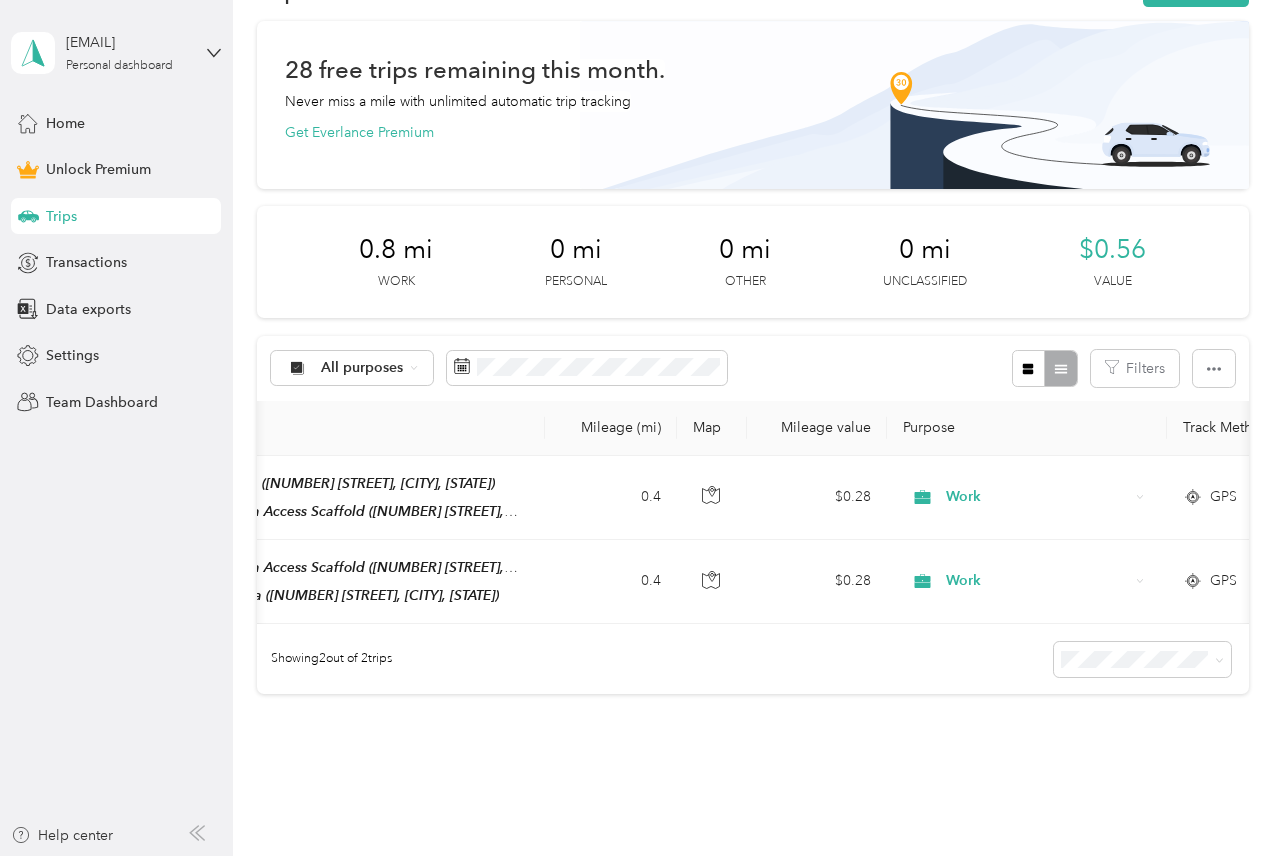 scroll, scrollTop: 0, scrollLeft: 351, axis: horizontal 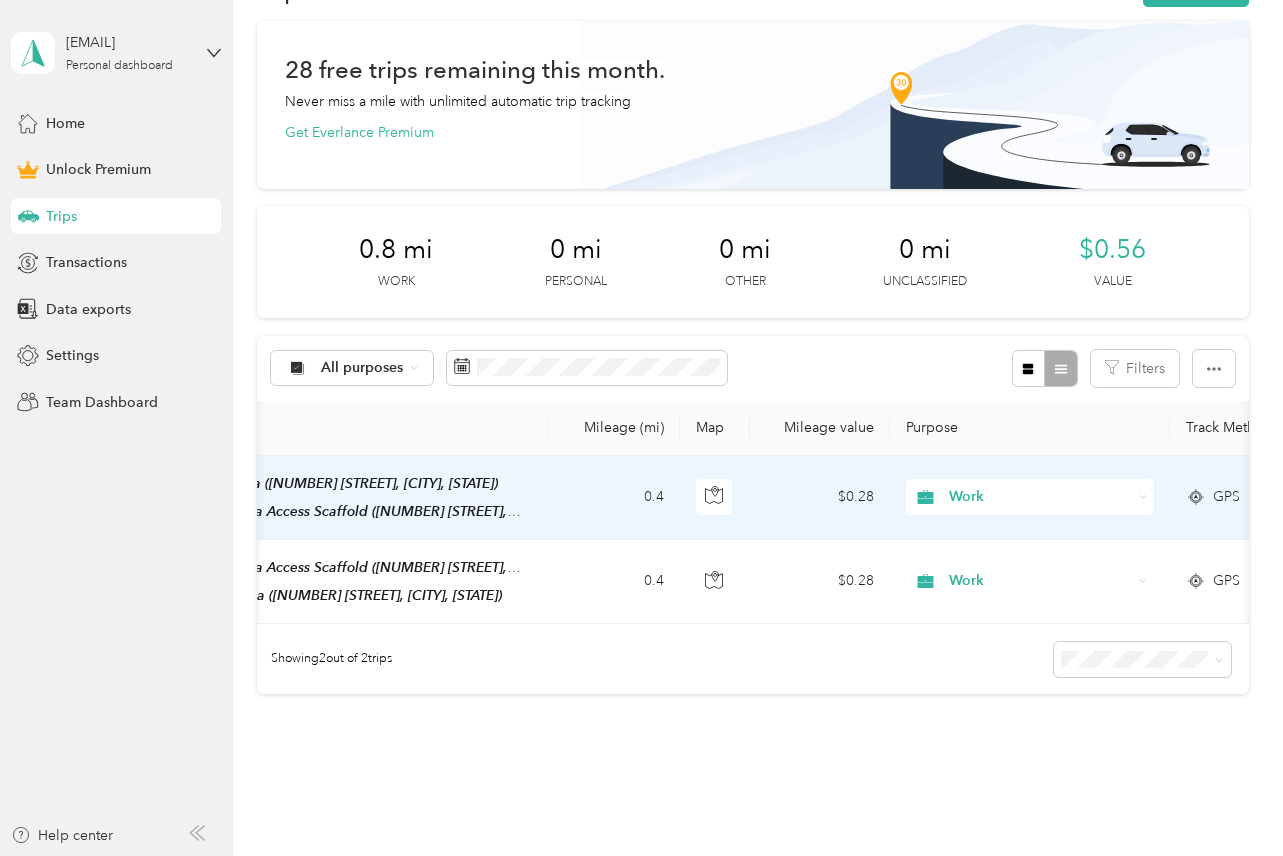 click on "$0.28" at bounding box center (820, 498) 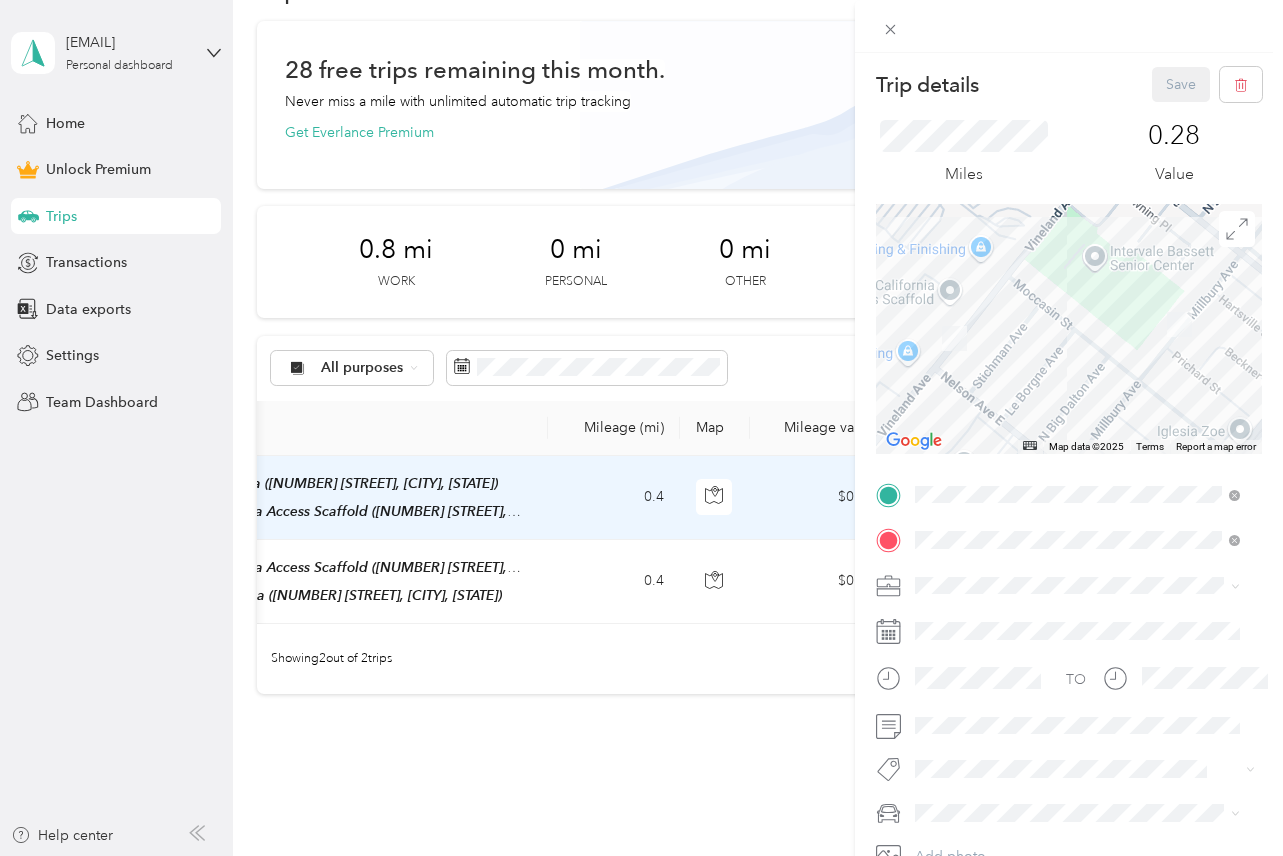 click on "Trip details Save This trip cannot be edited because it is either under review, approved, or paid. Contact your Team Manager to edit it. Miles 0.28 Value  ← Move left → Move right ↑ Move up ↓ Move down + Zoom in - Zoom out Home Jump left by 75% End Jump right by 75% Page Up Jump up by 75% Page Down Jump down by 75% Map Data Map data ©2025 Map data ©2025 100 m  Click to toggle between metric and imperial units Terms Report a map error TO Add photo" at bounding box center (641, 428) 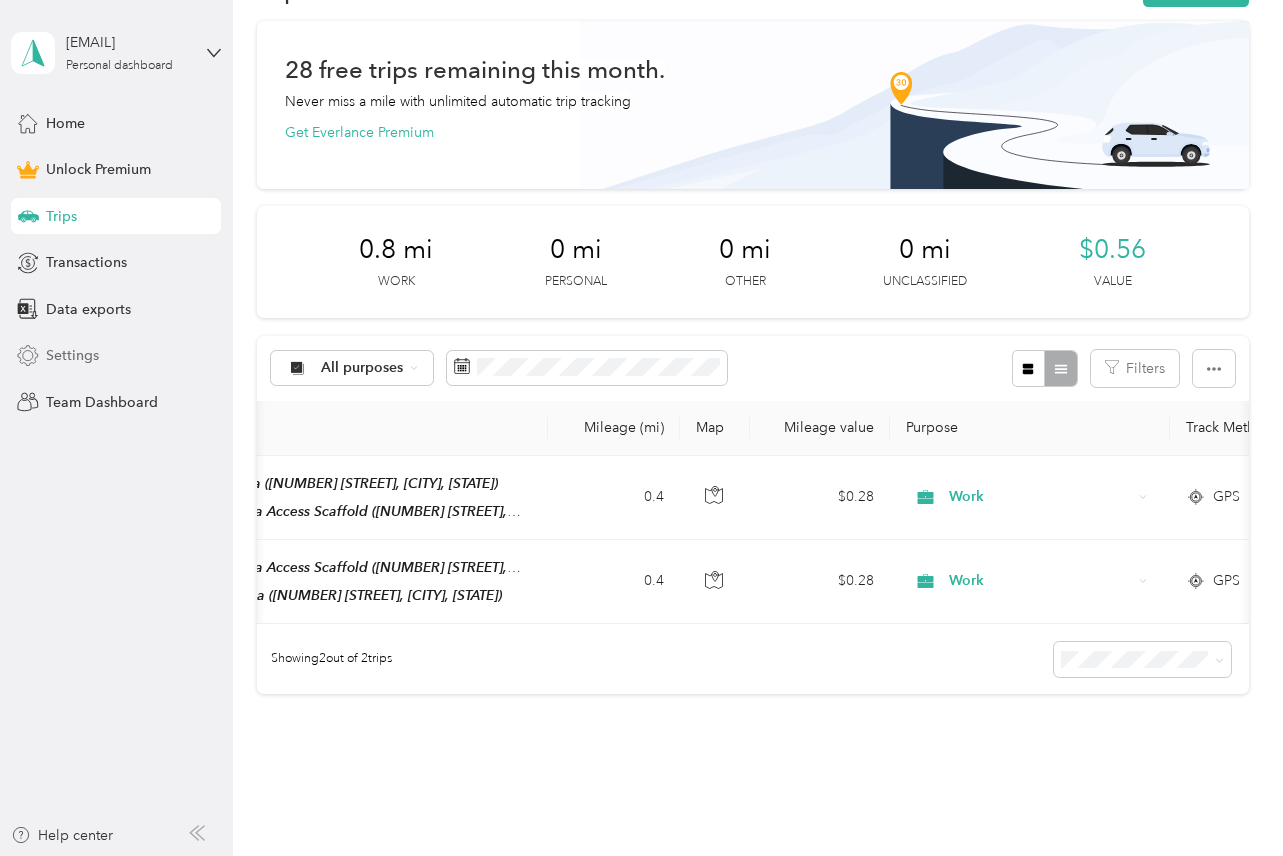 click on "Settings" at bounding box center (72, 355) 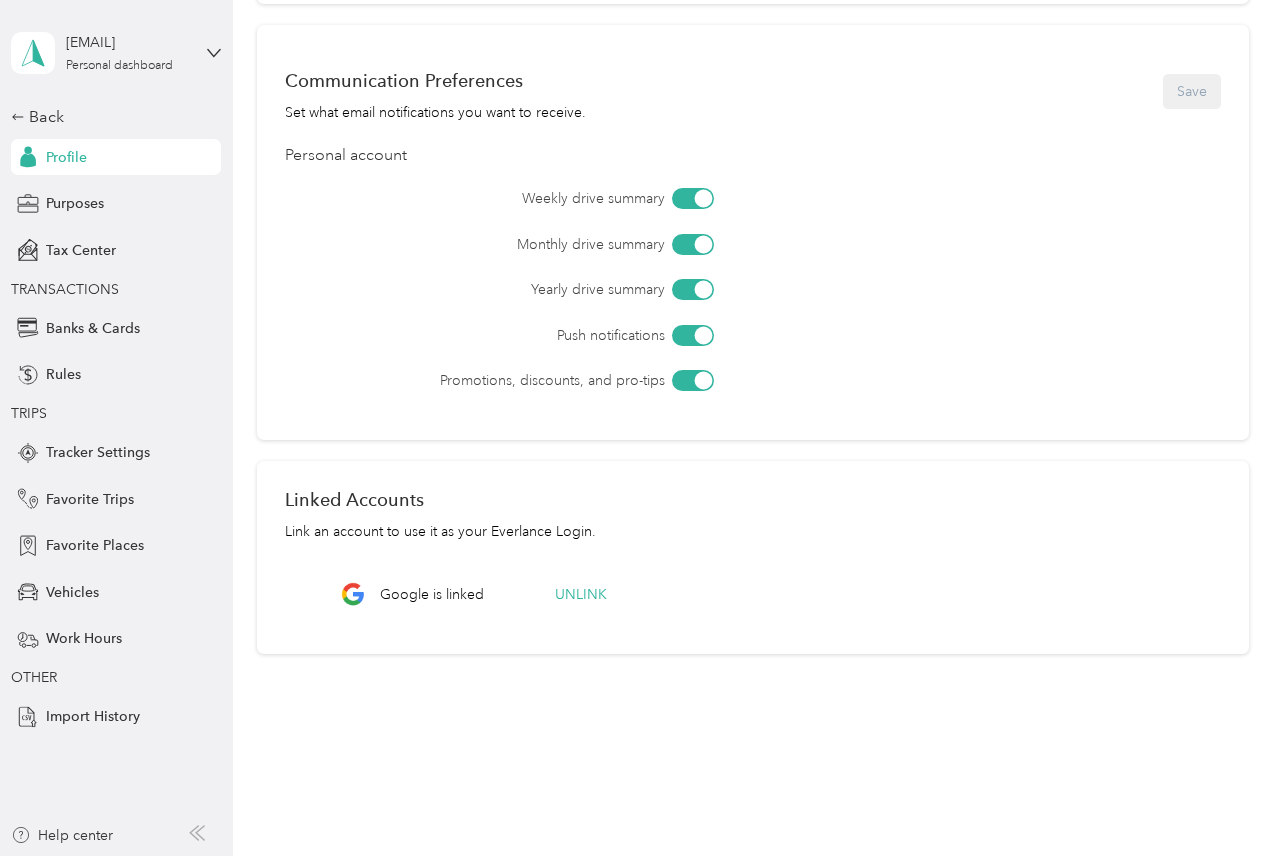 scroll, scrollTop: 589, scrollLeft: 0, axis: vertical 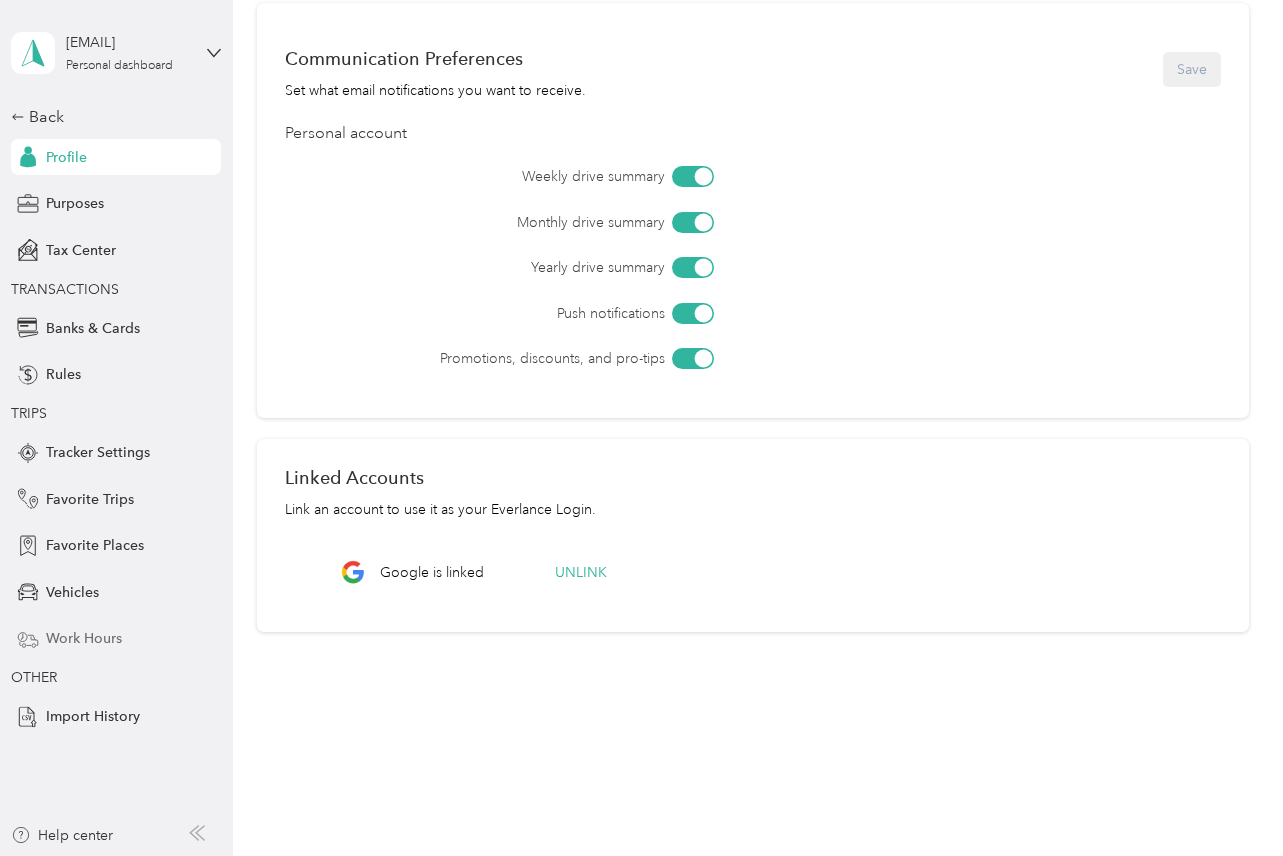 click on "Work Hours" at bounding box center (84, 638) 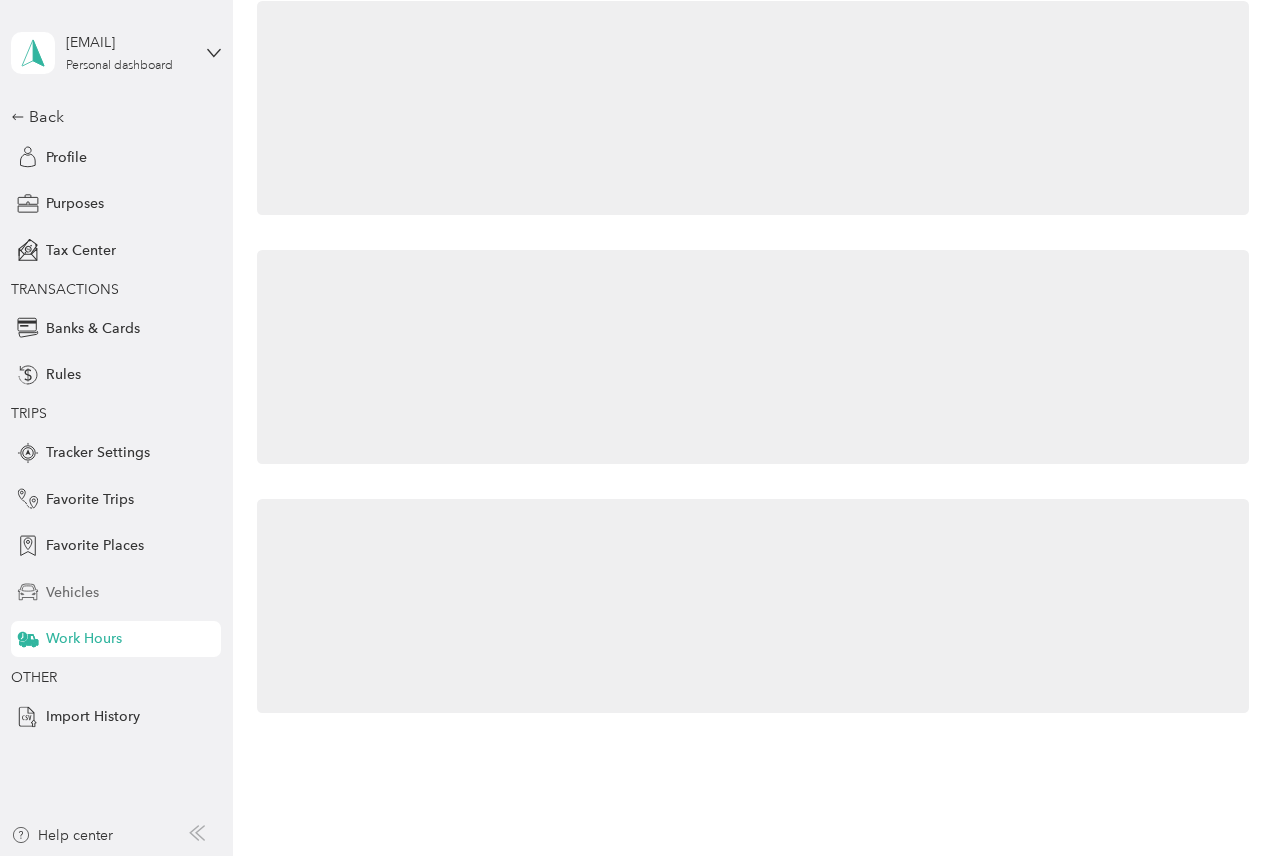 scroll, scrollTop: 0, scrollLeft: 0, axis: both 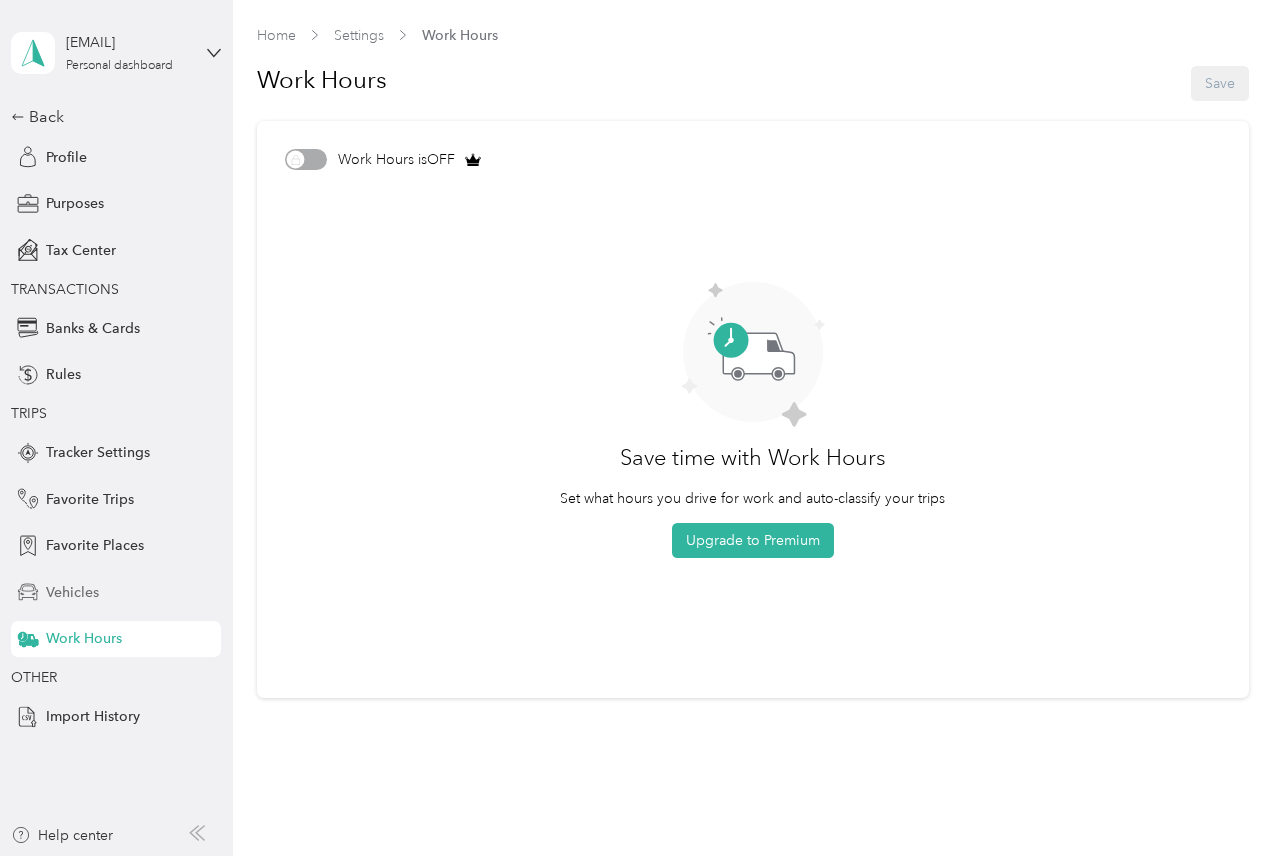 click on "Vehicles" at bounding box center (72, 592) 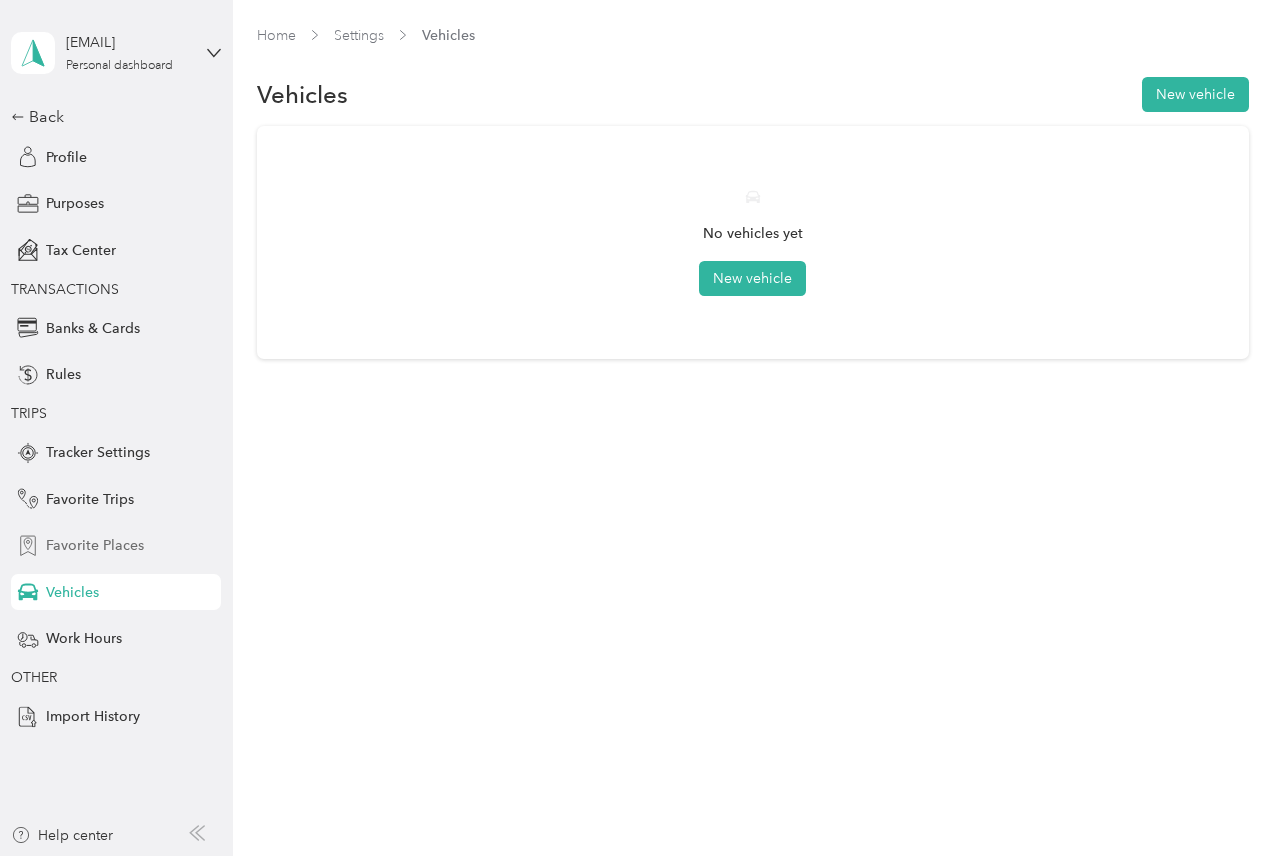 click on "Favorite Places" at bounding box center (95, 545) 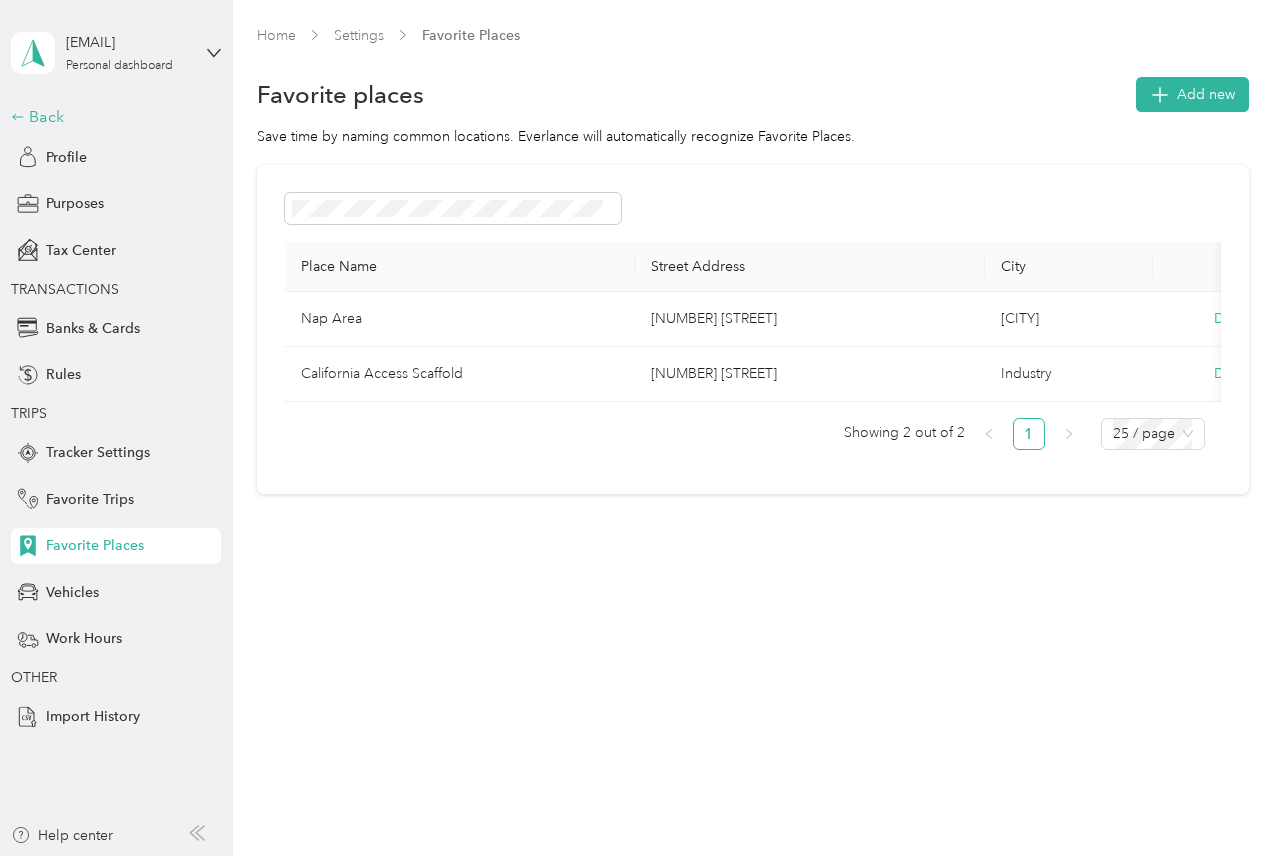 click on "Back" at bounding box center [111, 117] 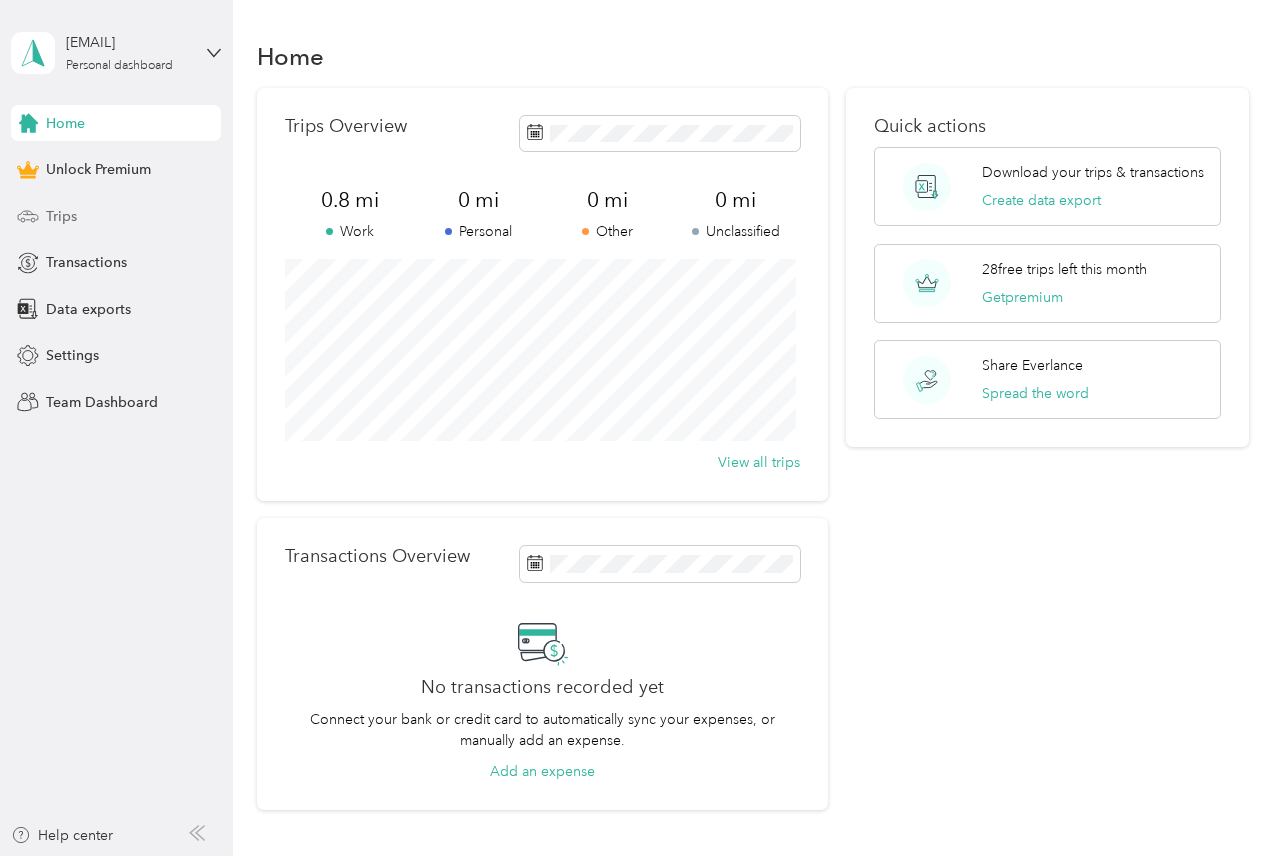 click on "Trips" at bounding box center [116, 216] 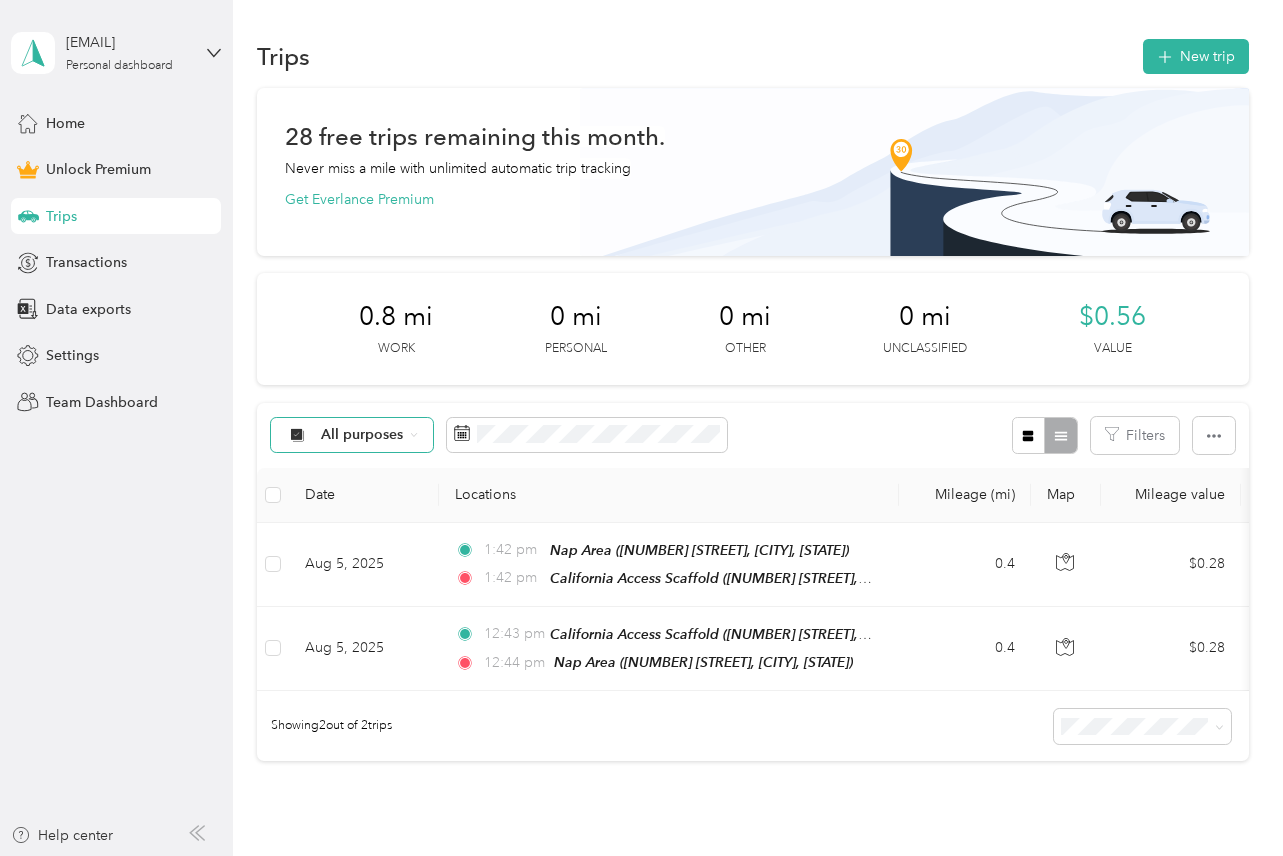 drag, startPoint x: 397, startPoint y: 413, endPoint x: 399, endPoint y: 428, distance: 15.132746 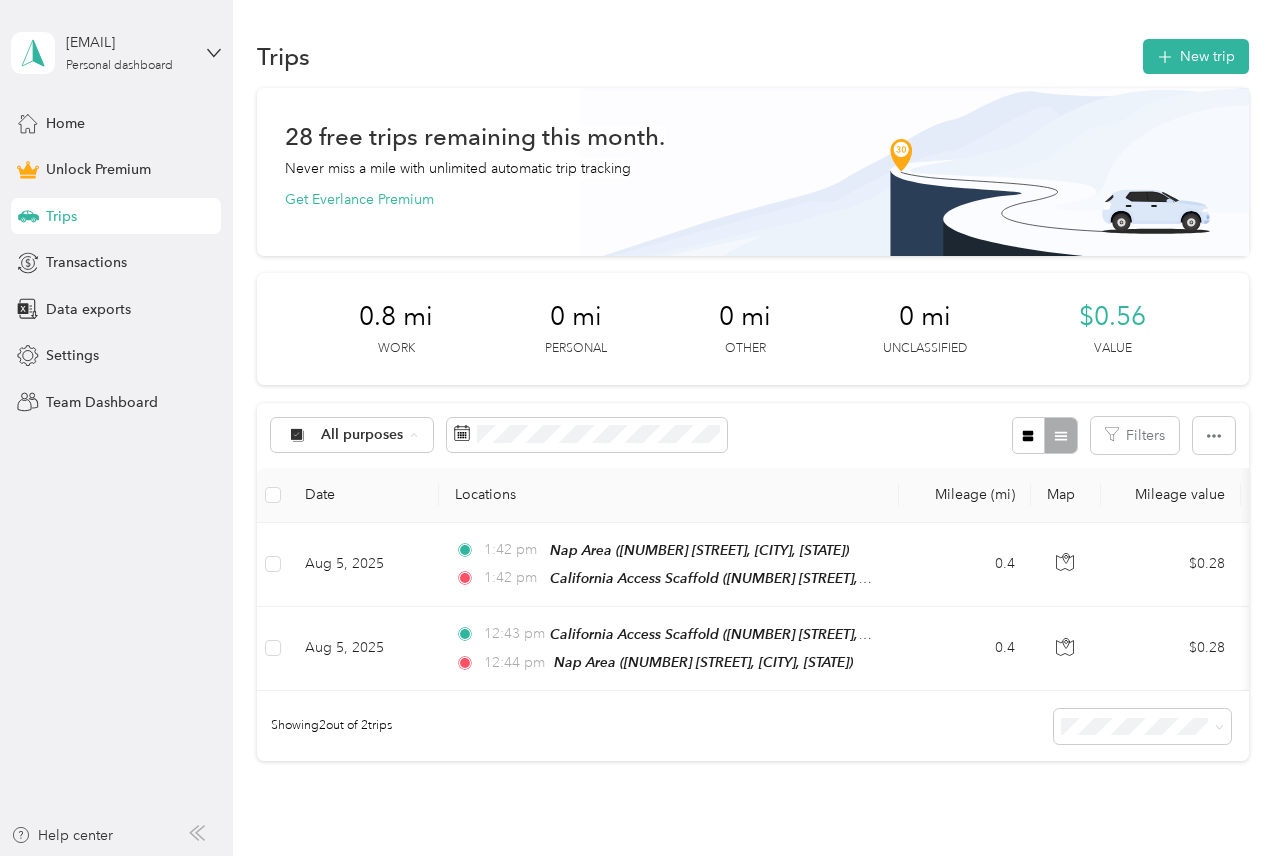 click on "Work" at bounding box center [369, 541] 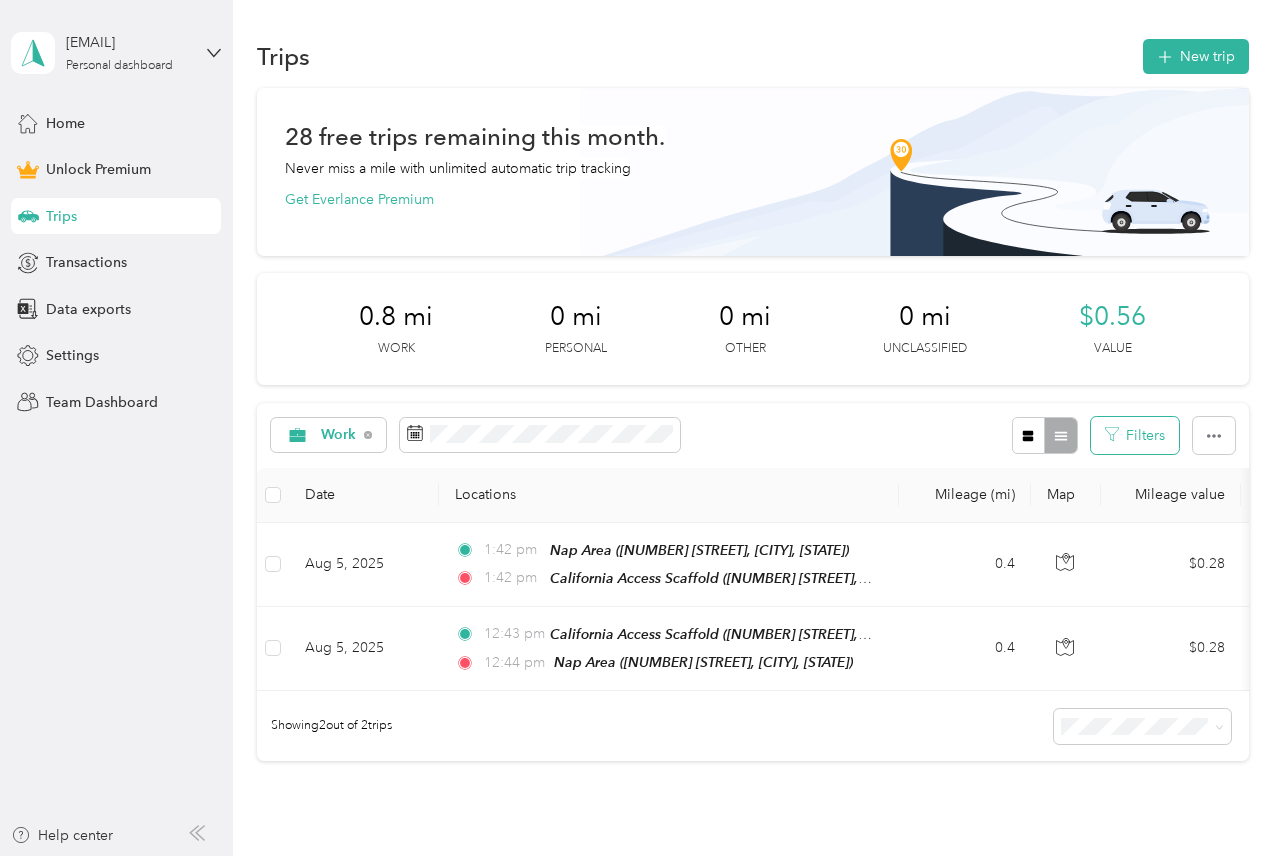 click on "Filters" at bounding box center (1135, 435) 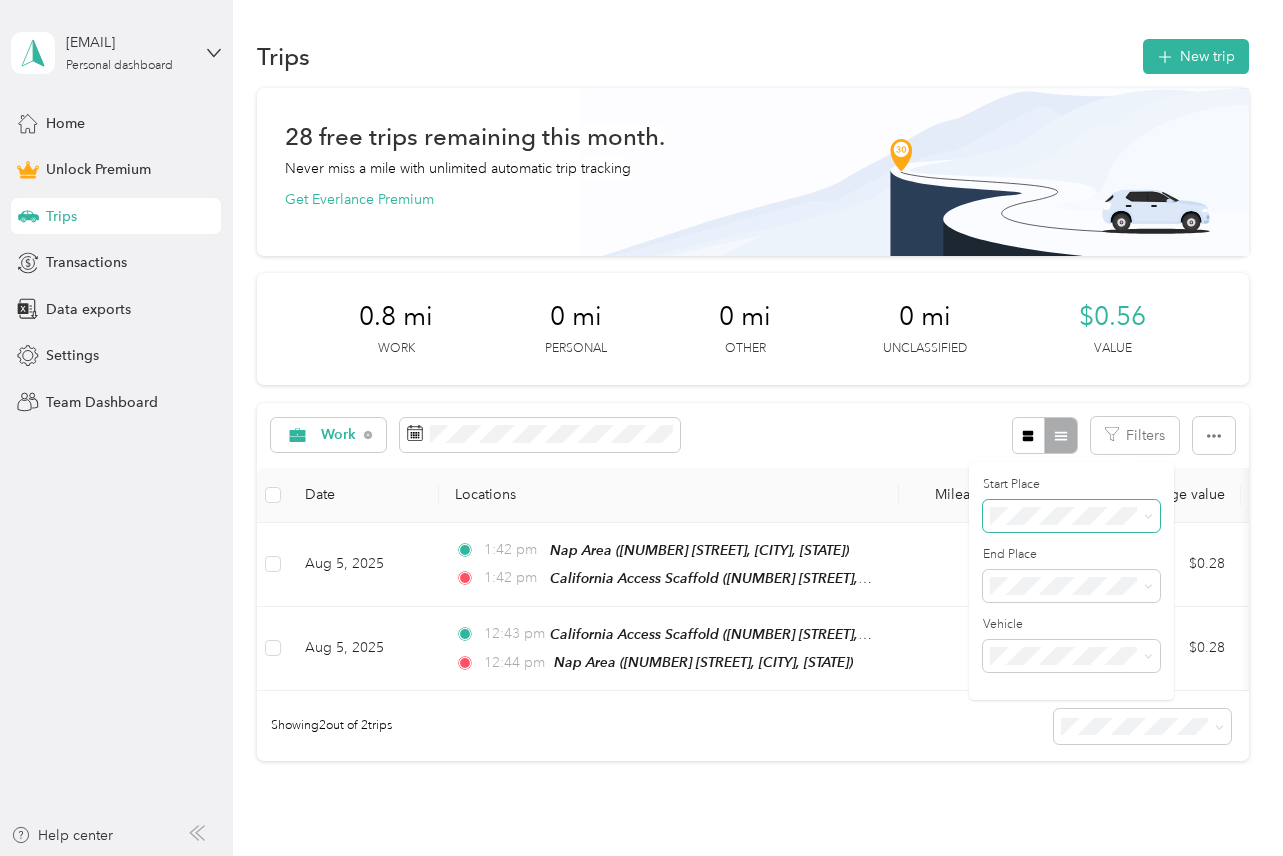 click at bounding box center [1071, 516] 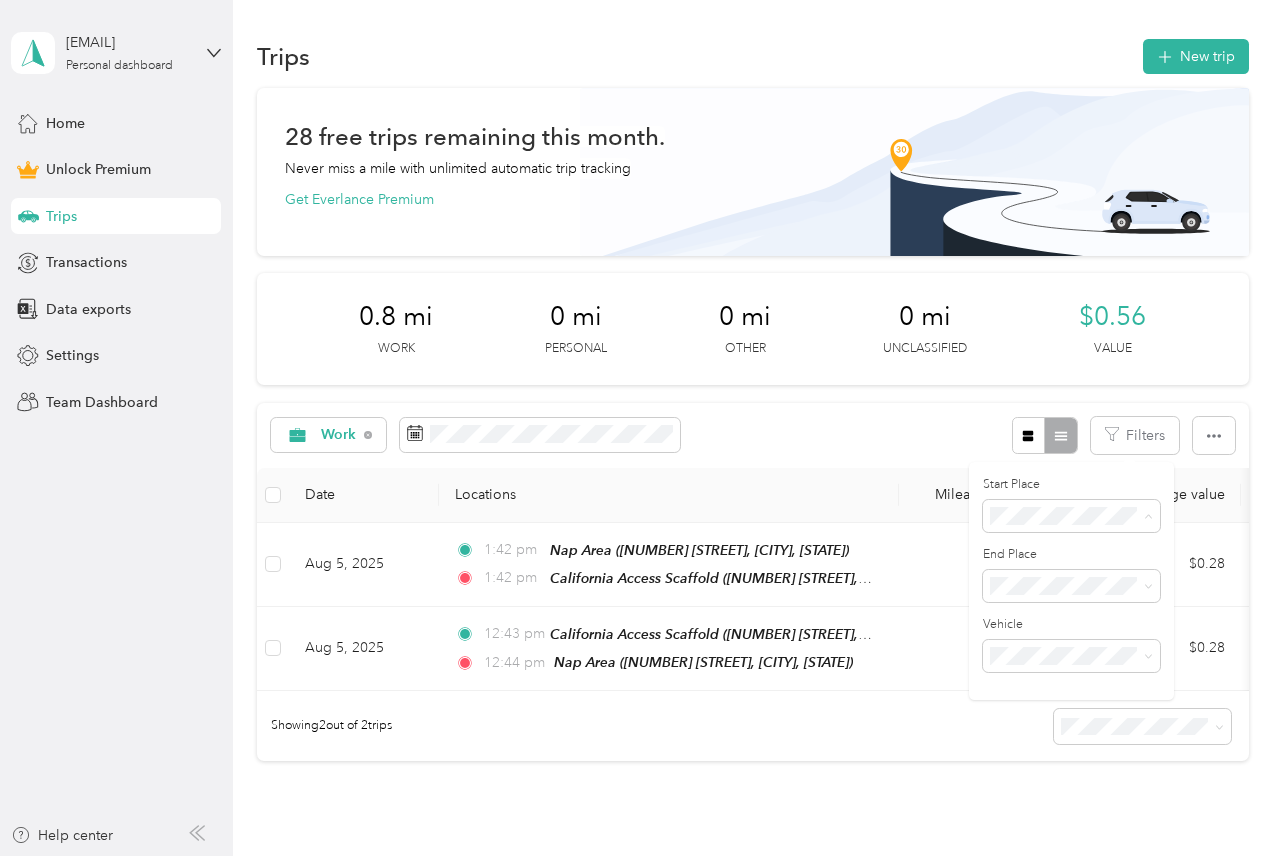 click on "0.8   mi Work 0   mi Personal 0   mi Other 0   mi Unclassified $0.56 Value" at bounding box center [752, 329] 